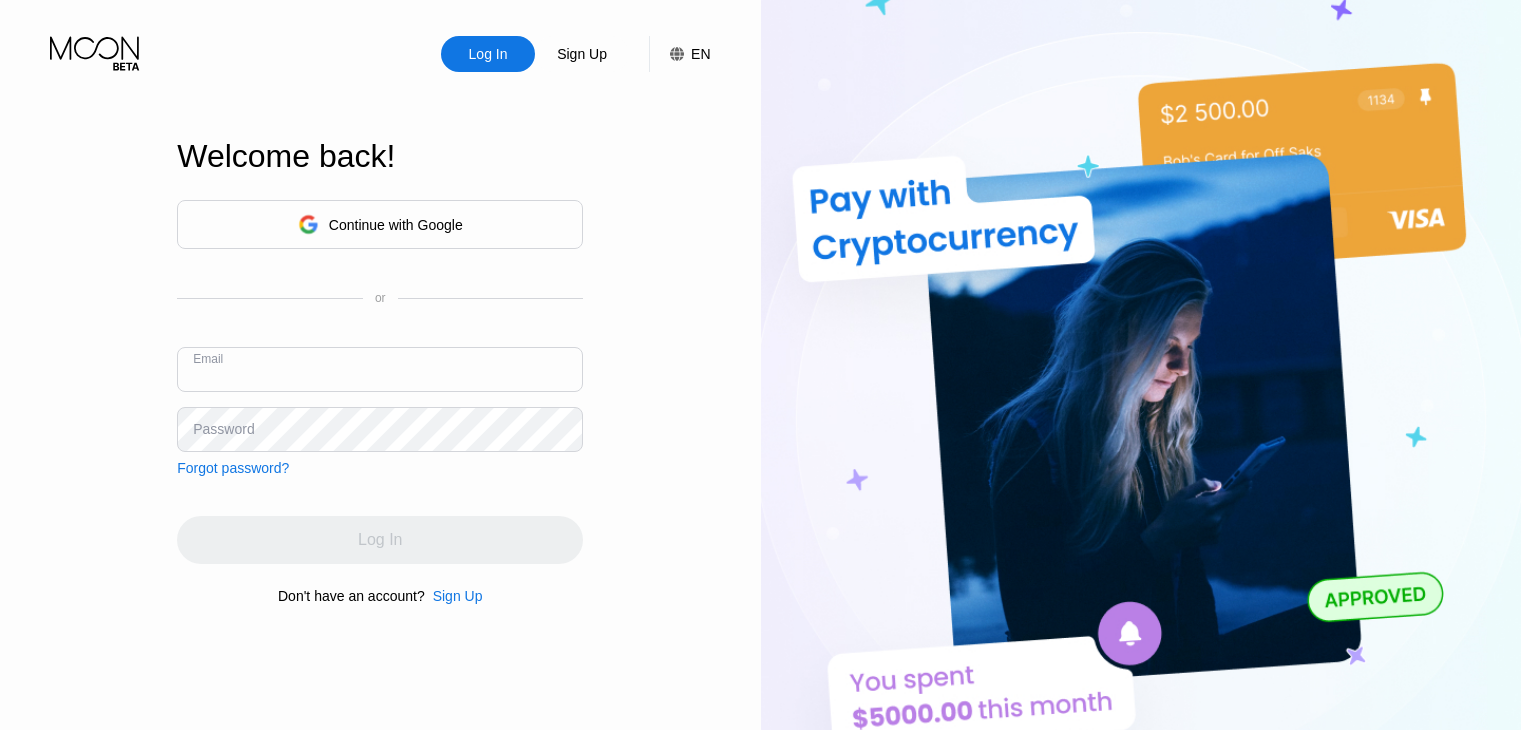 scroll, scrollTop: 0, scrollLeft: 0, axis: both 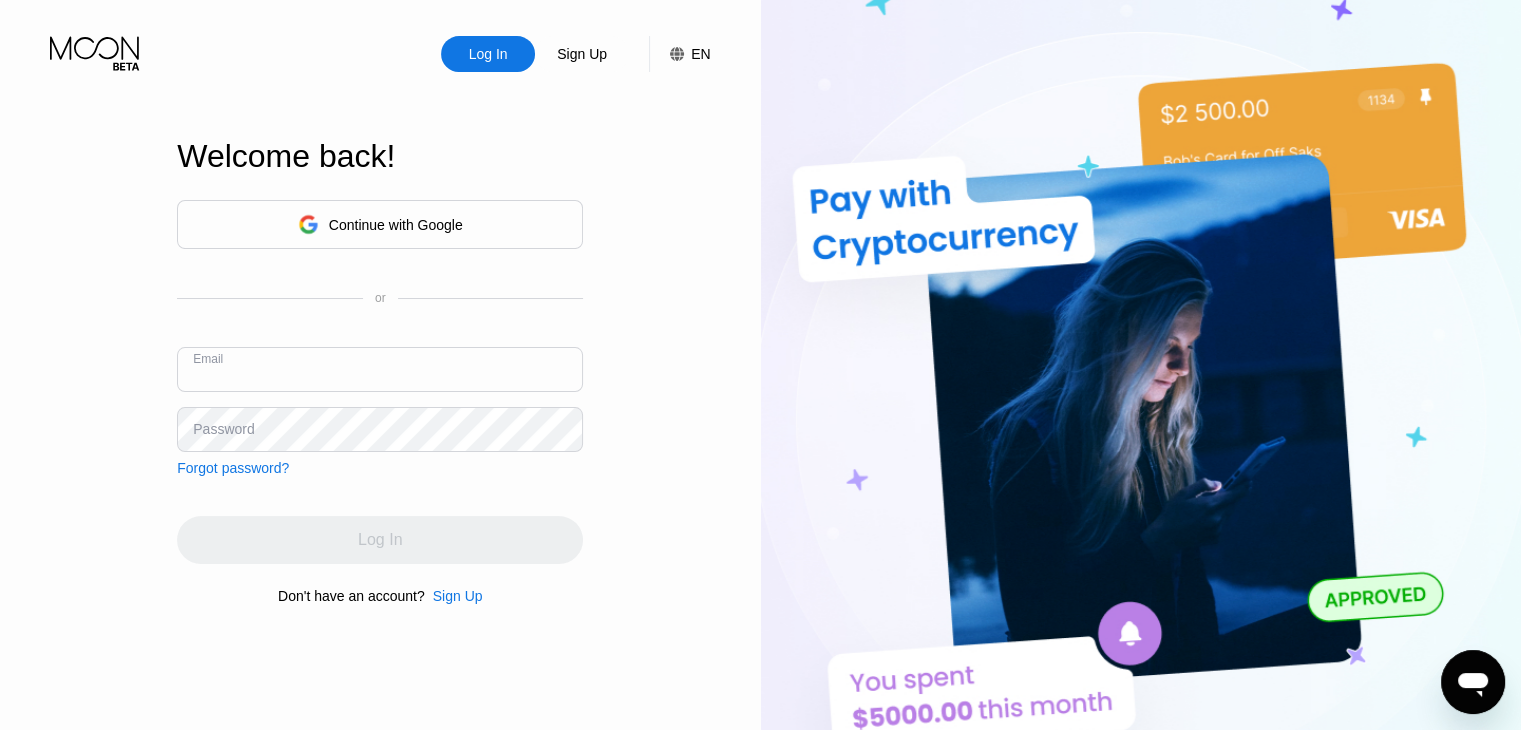 paste on "[EMAIL_ADDRESS][DOMAIN_NAME]" 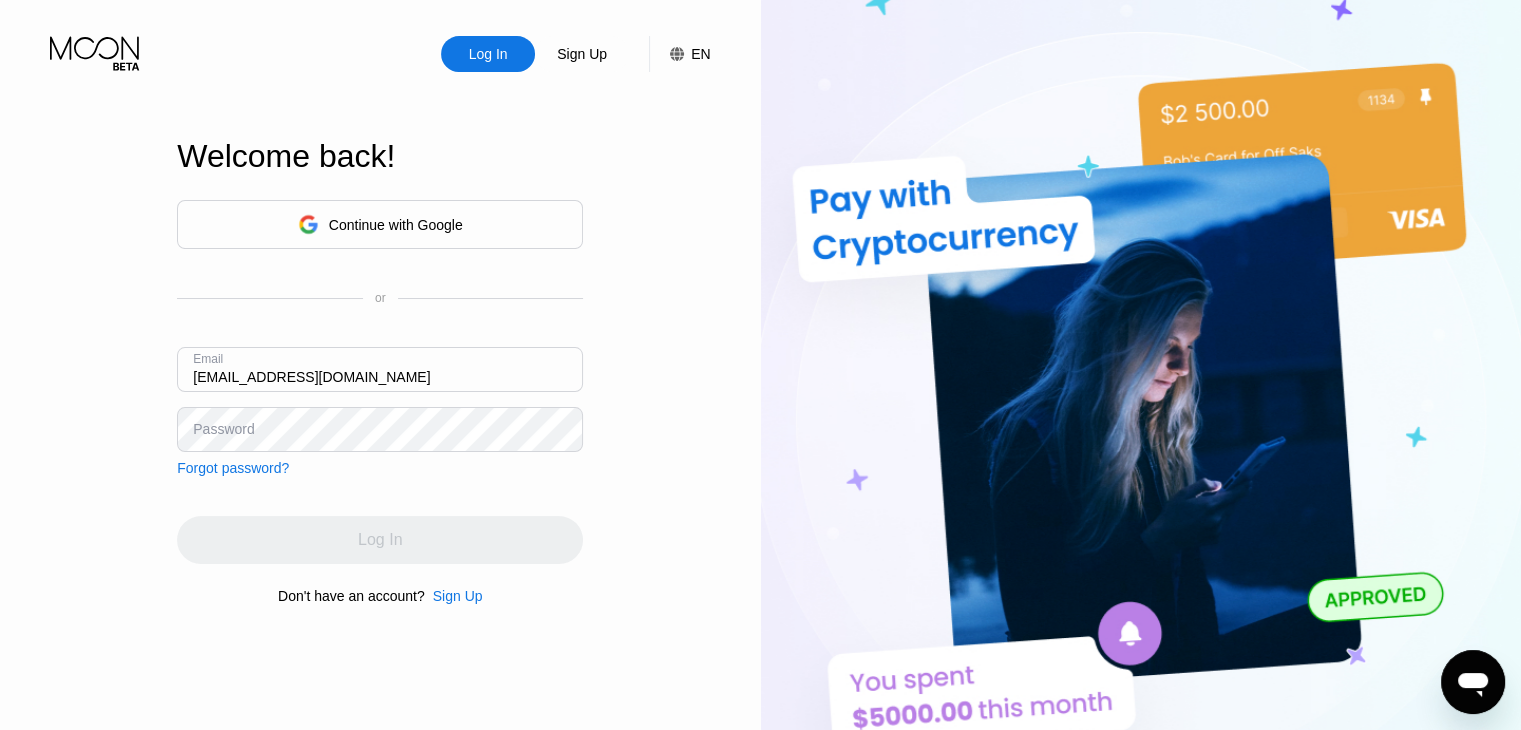 type on "[EMAIL_ADDRESS][DOMAIN_NAME]" 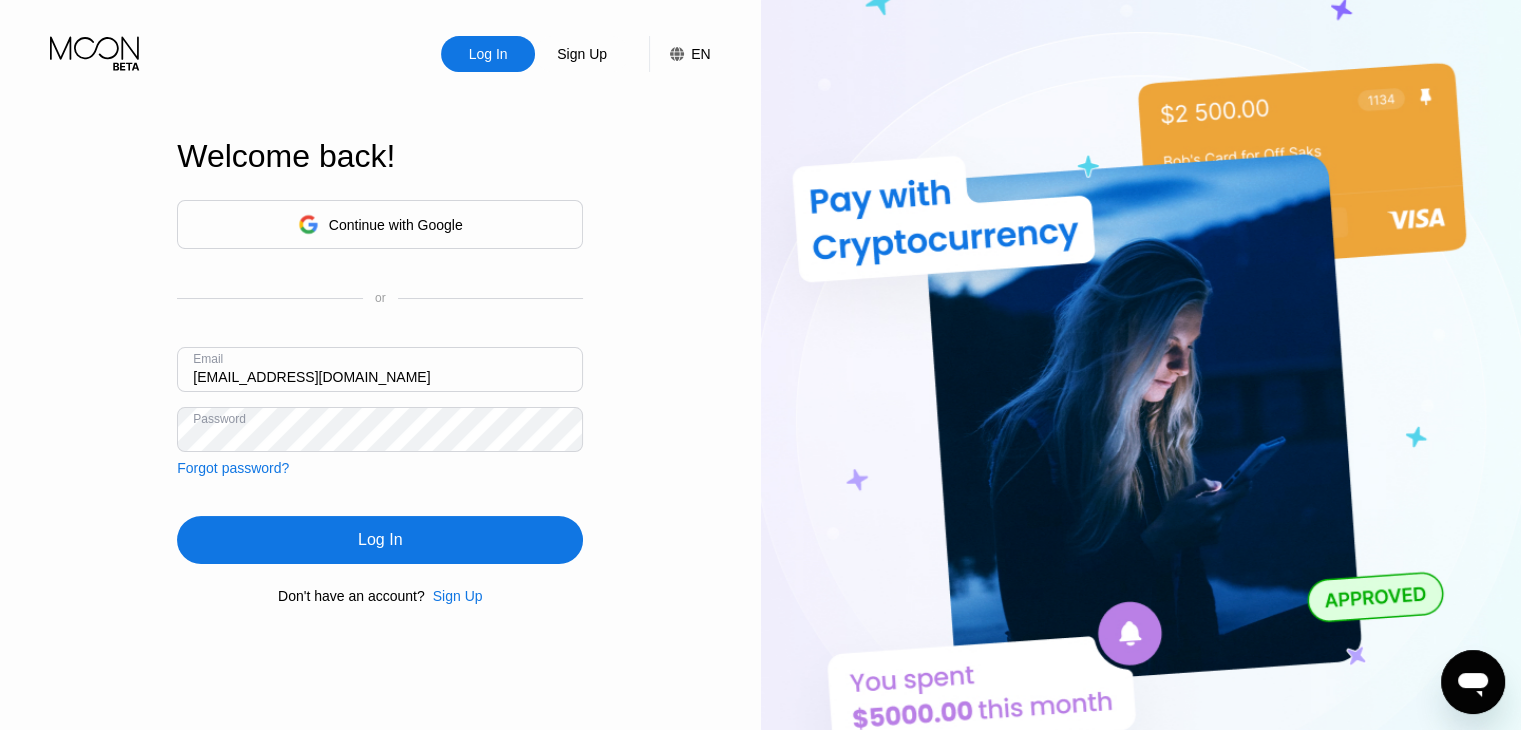 click on "Log In" at bounding box center (380, 540) 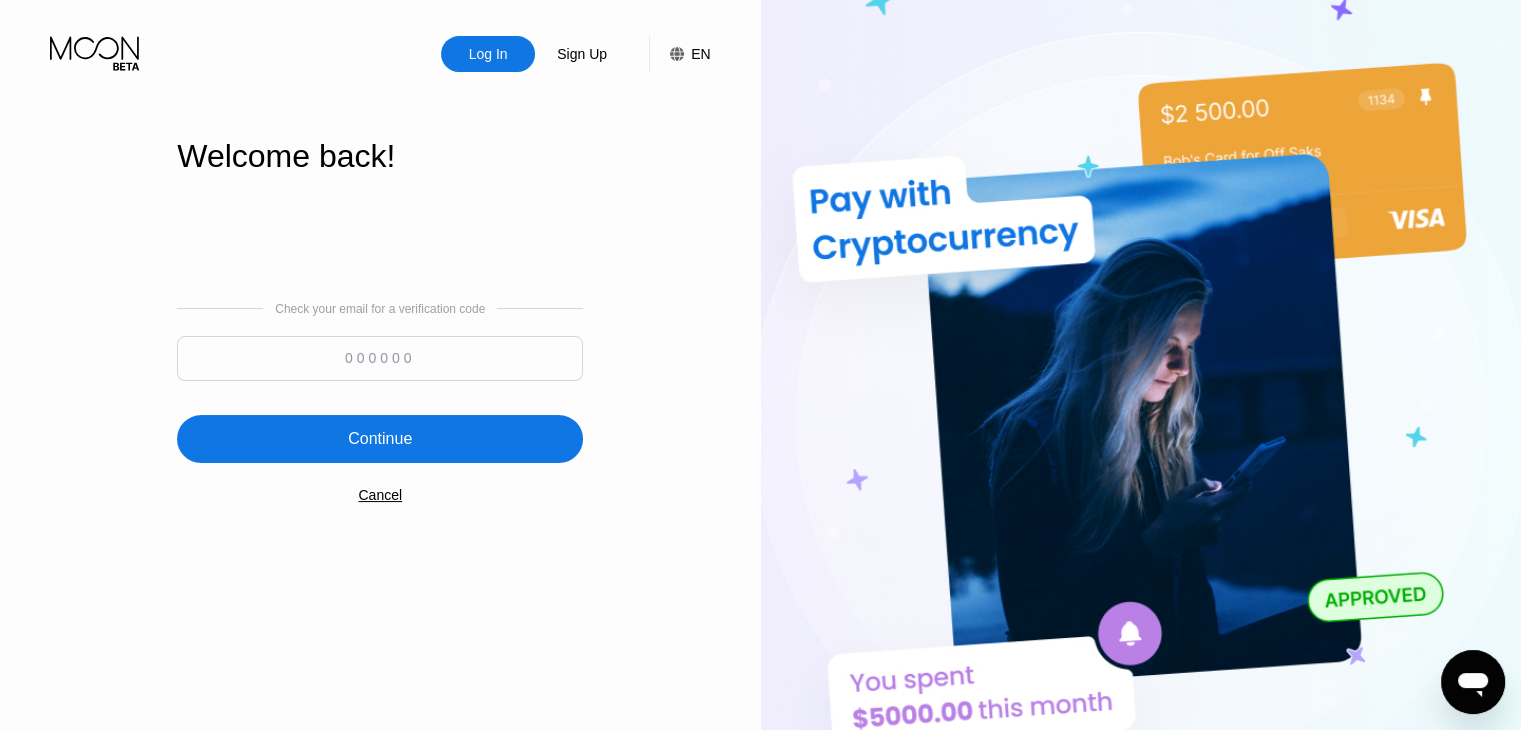 click at bounding box center (380, 358) 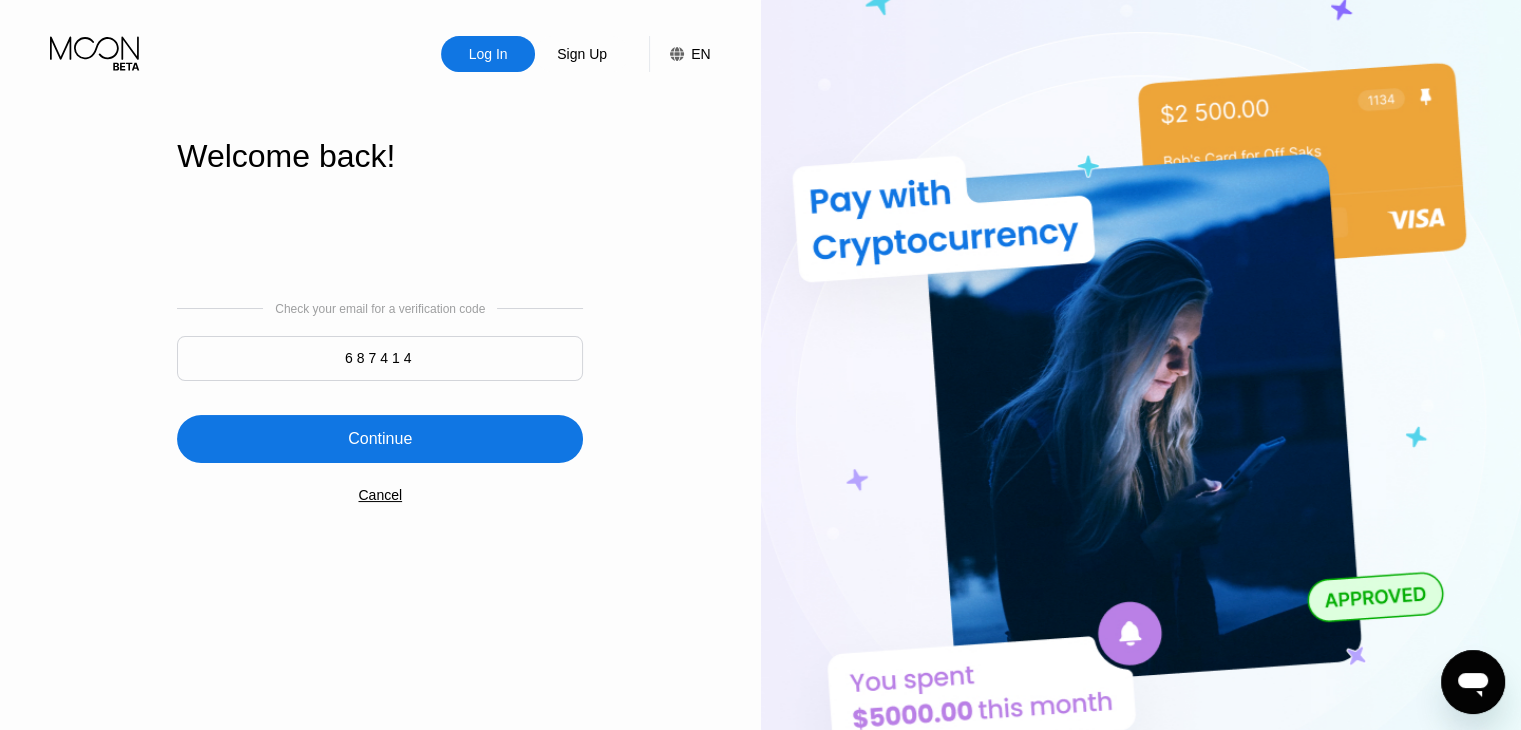 type on "687414" 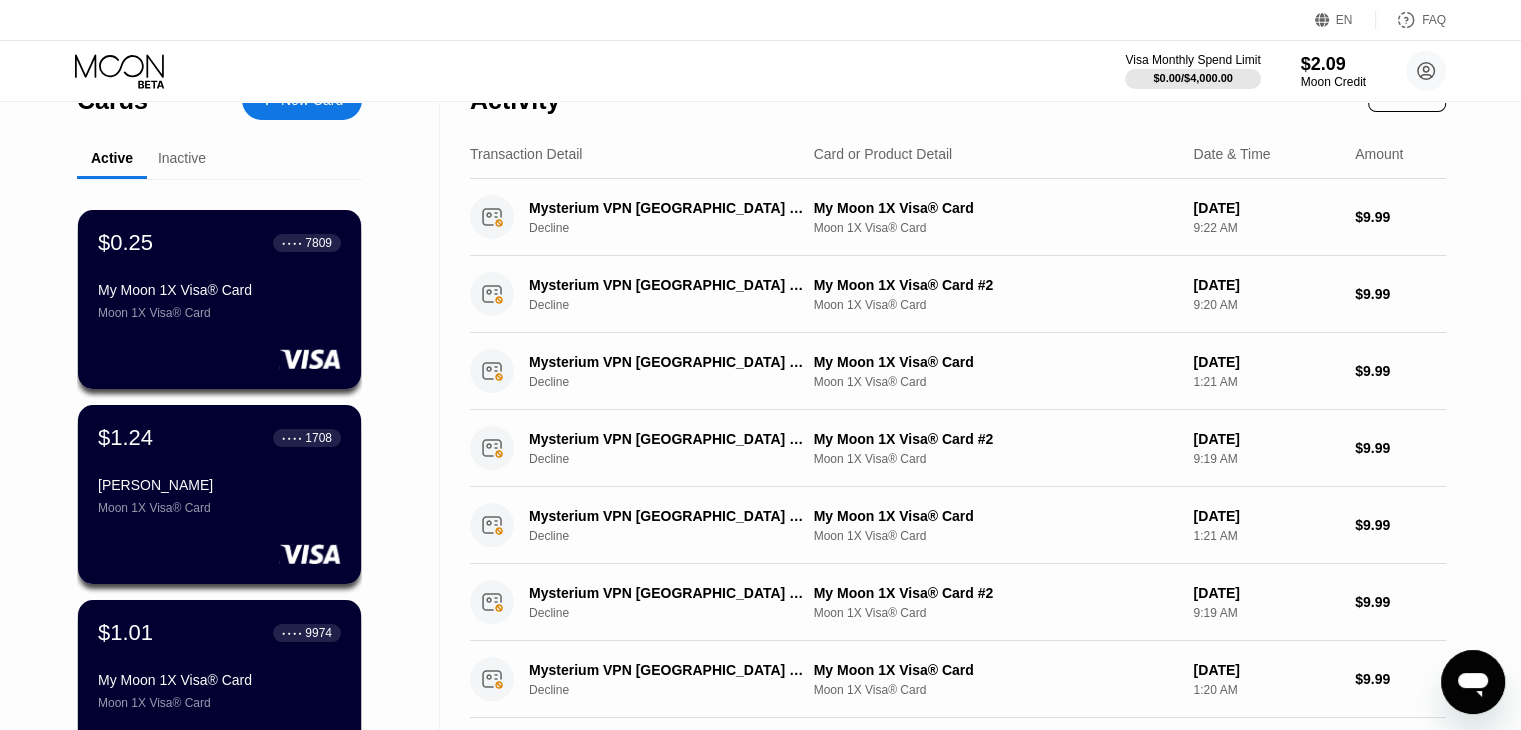 scroll, scrollTop: 0, scrollLeft: 0, axis: both 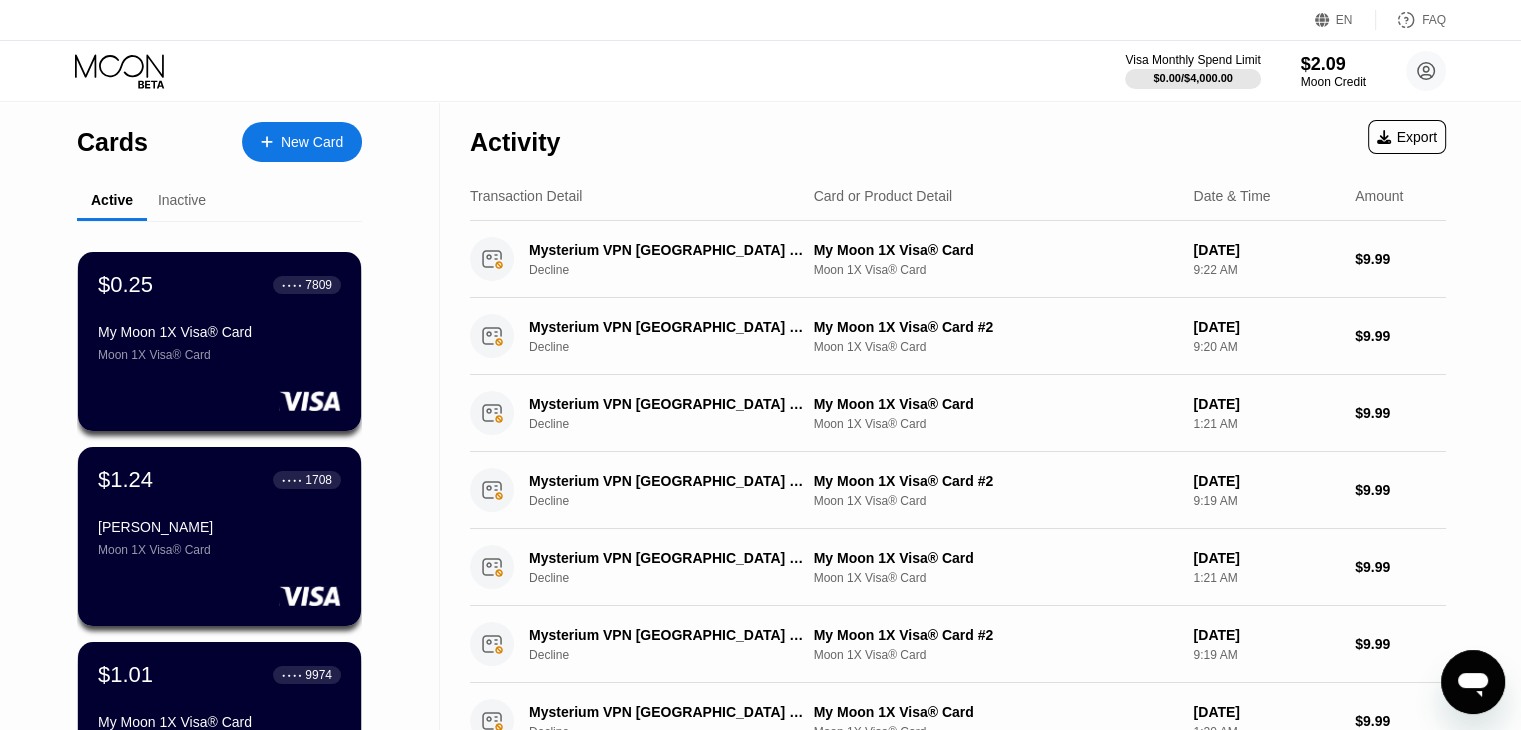click 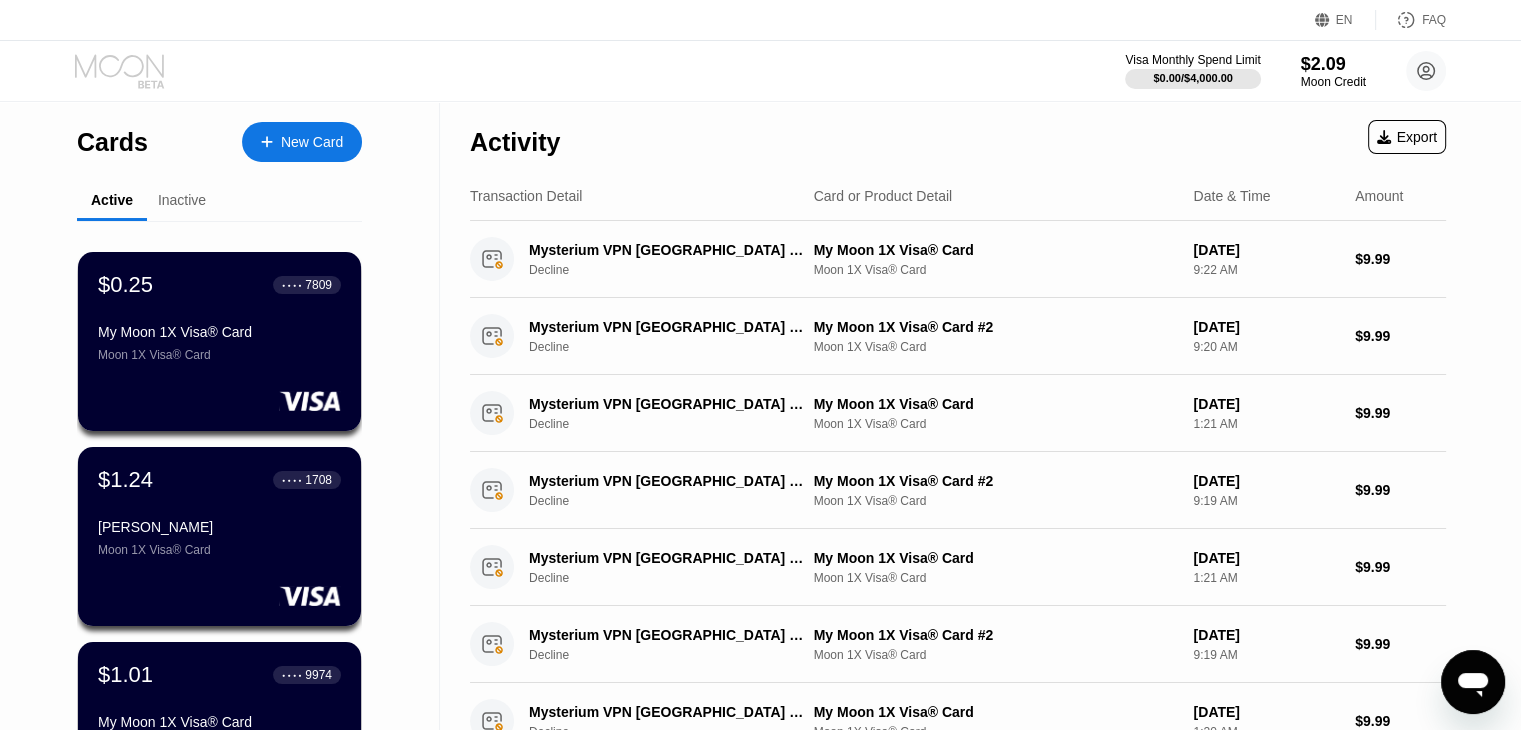 click 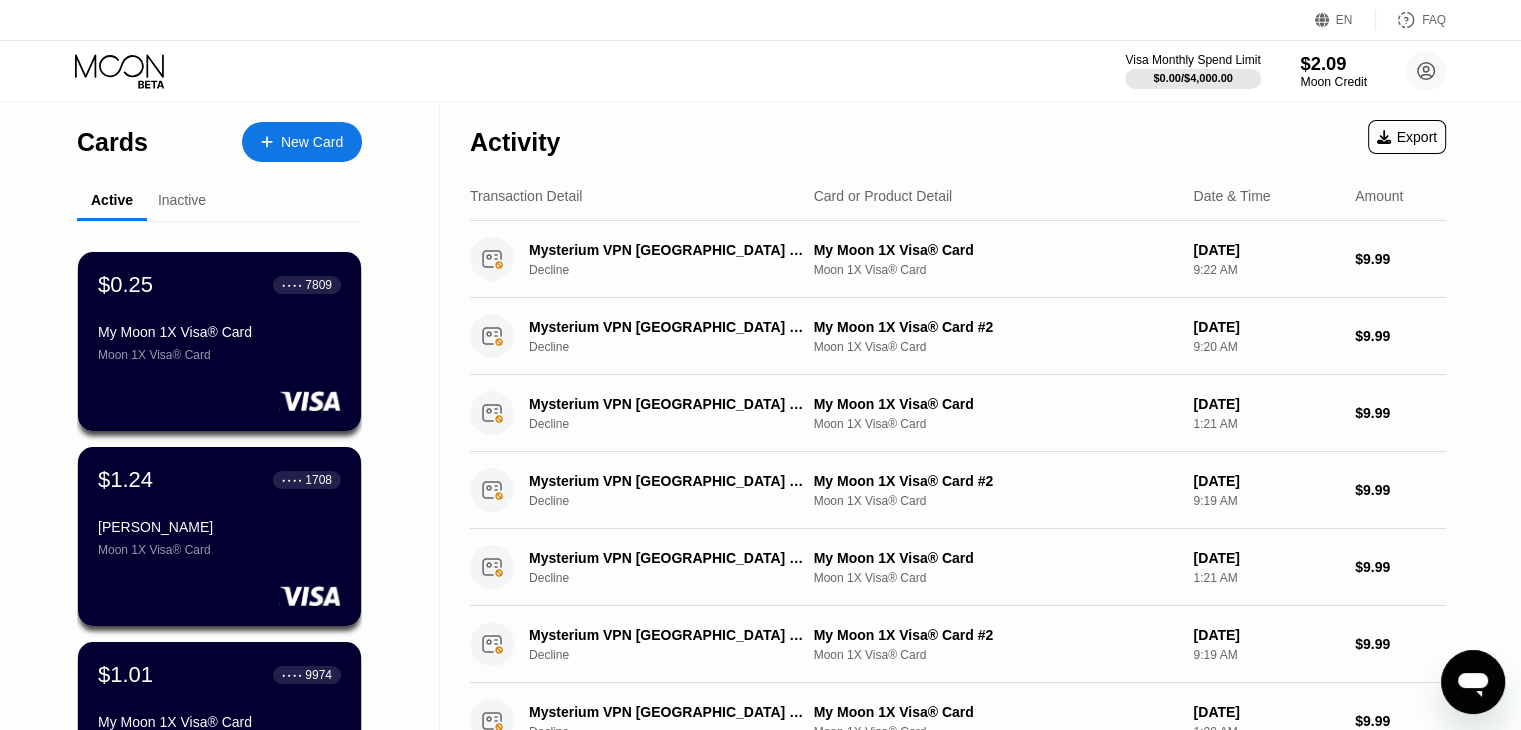 click on "$2.09" at bounding box center [1333, 63] 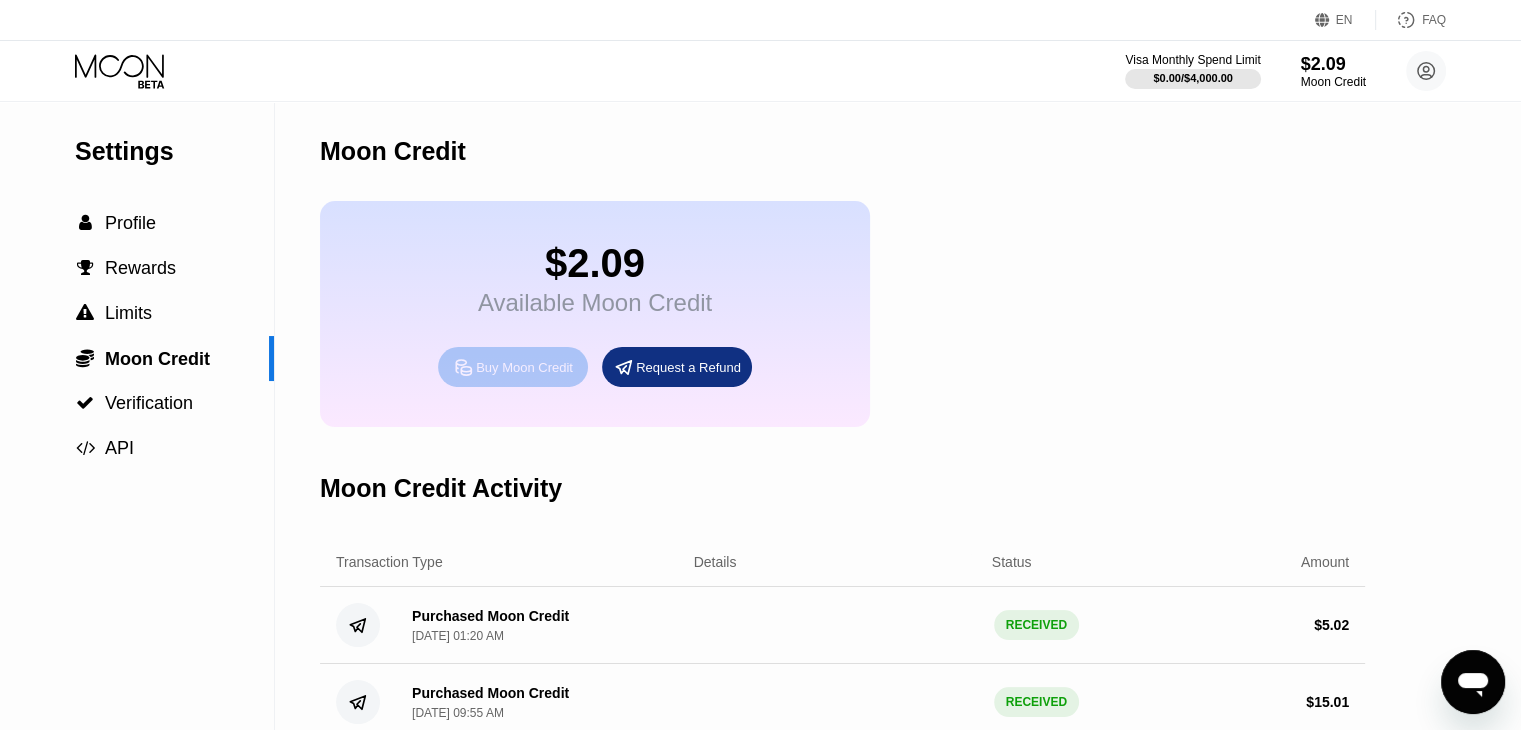 click on "Buy Moon Credit" at bounding box center (524, 367) 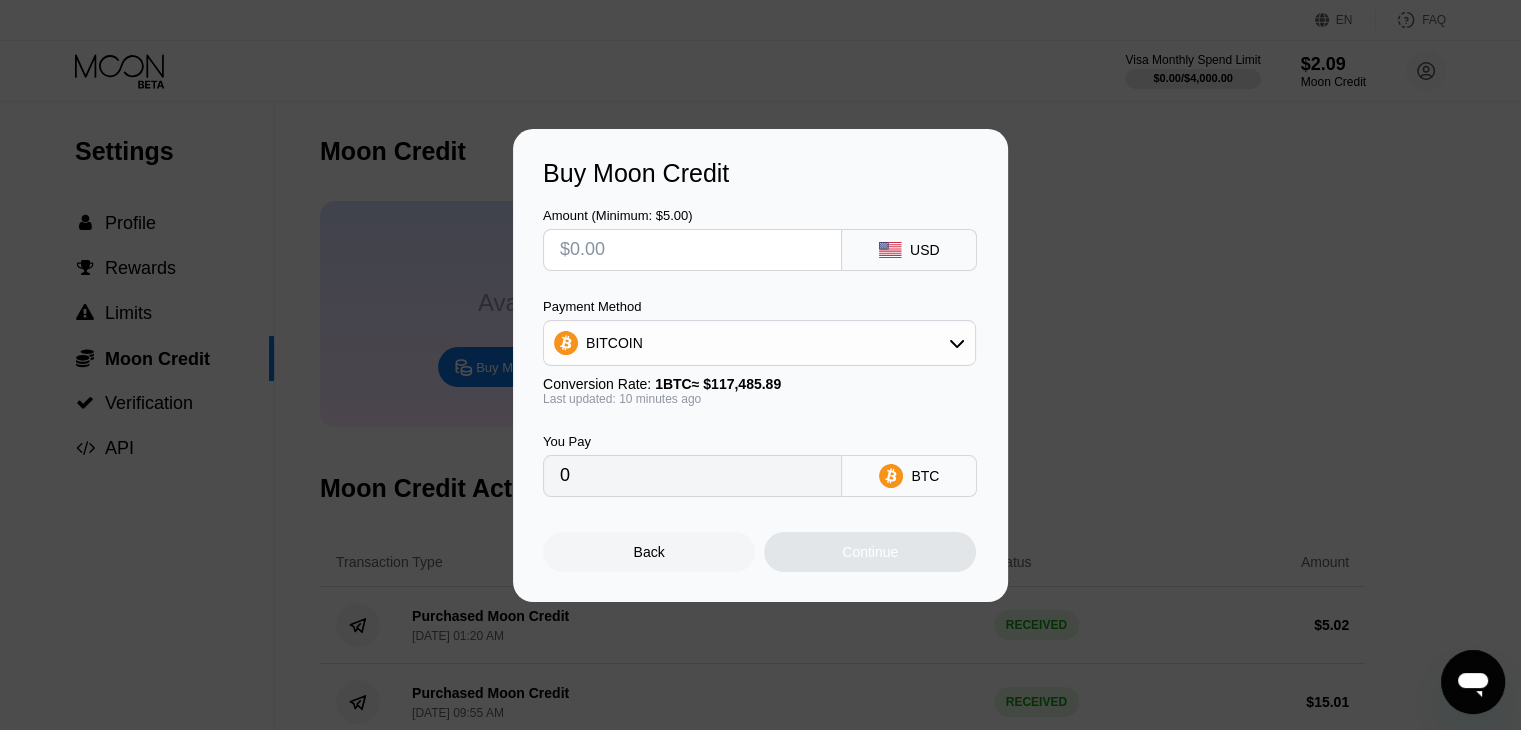 click at bounding box center [692, 250] 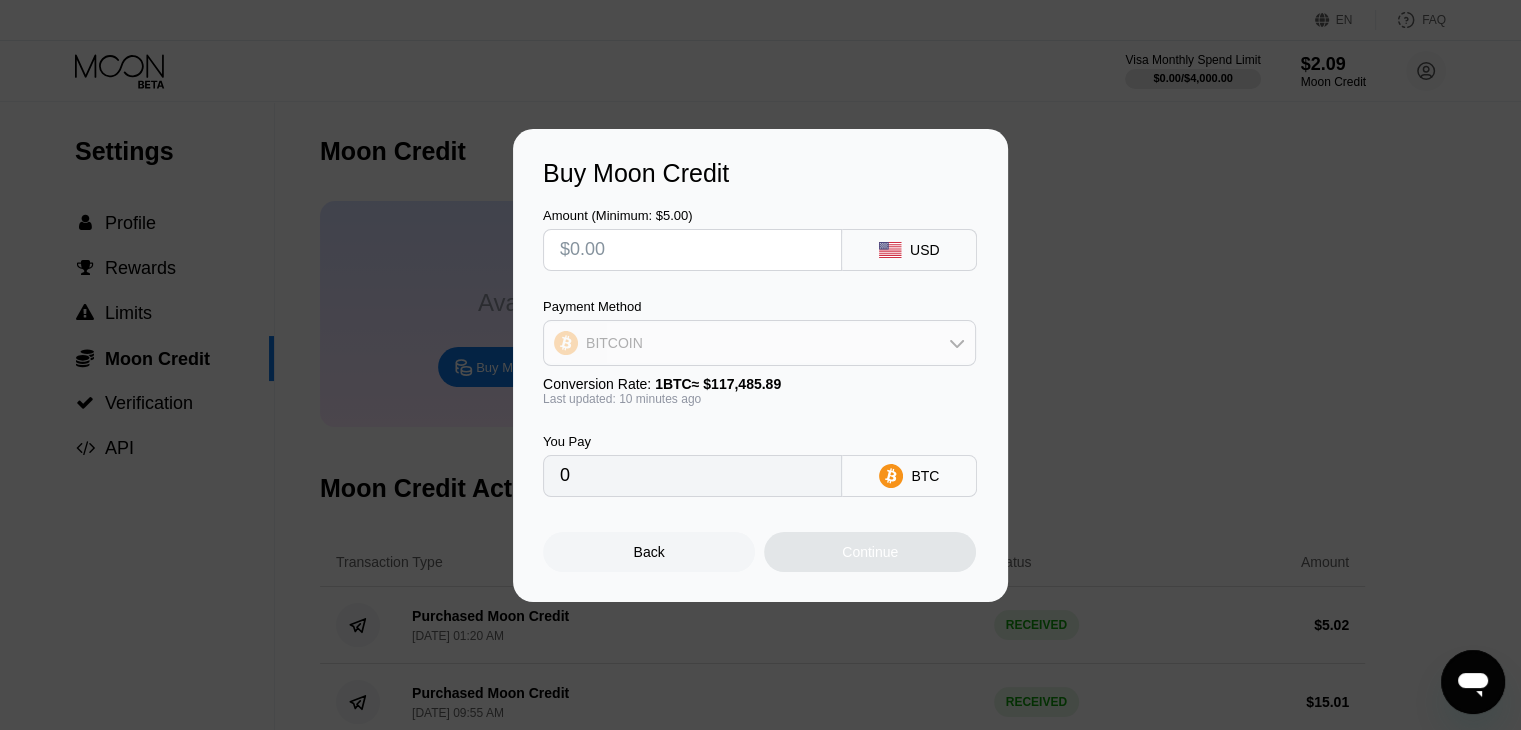 click on "BITCOIN" at bounding box center (759, 343) 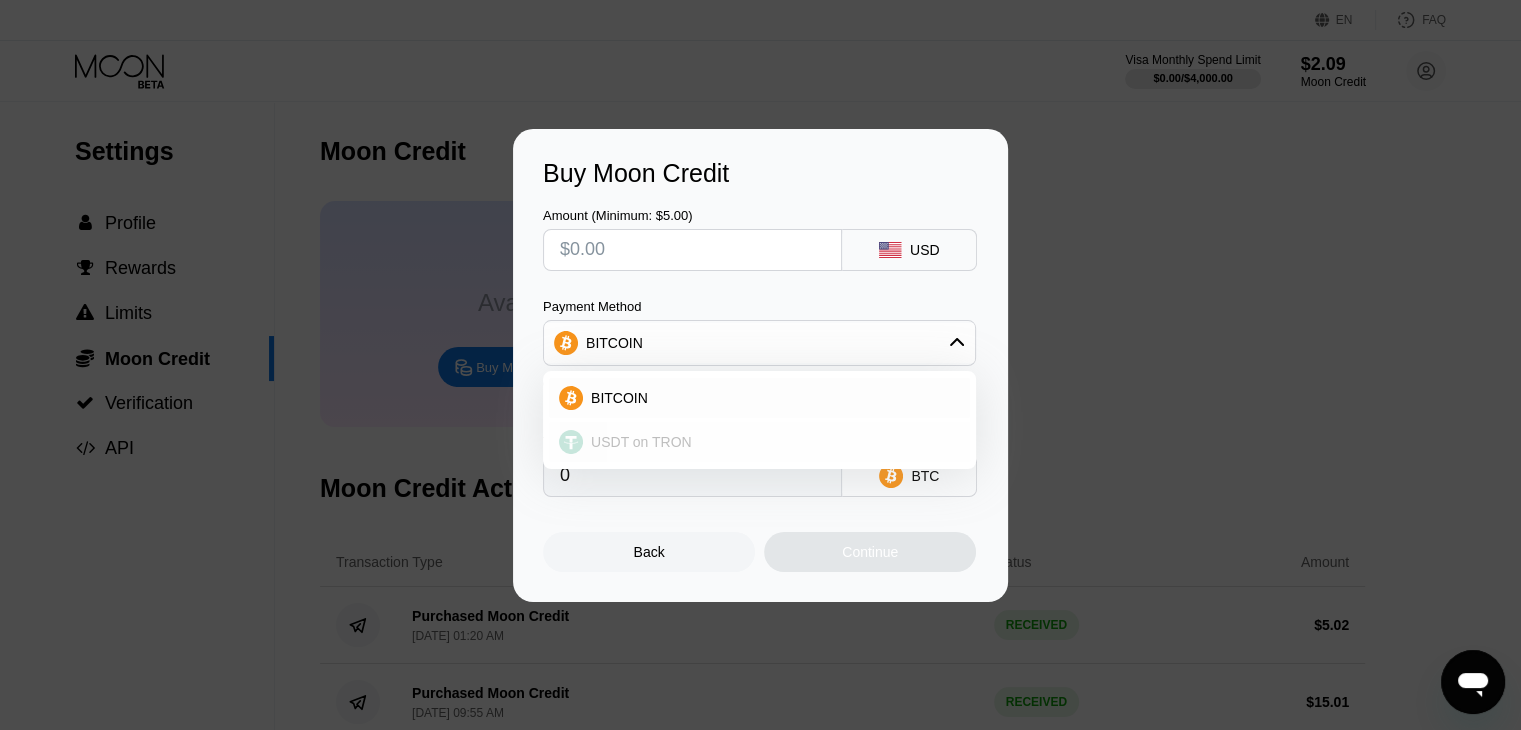 click on "USDT on TRON" at bounding box center (641, 442) 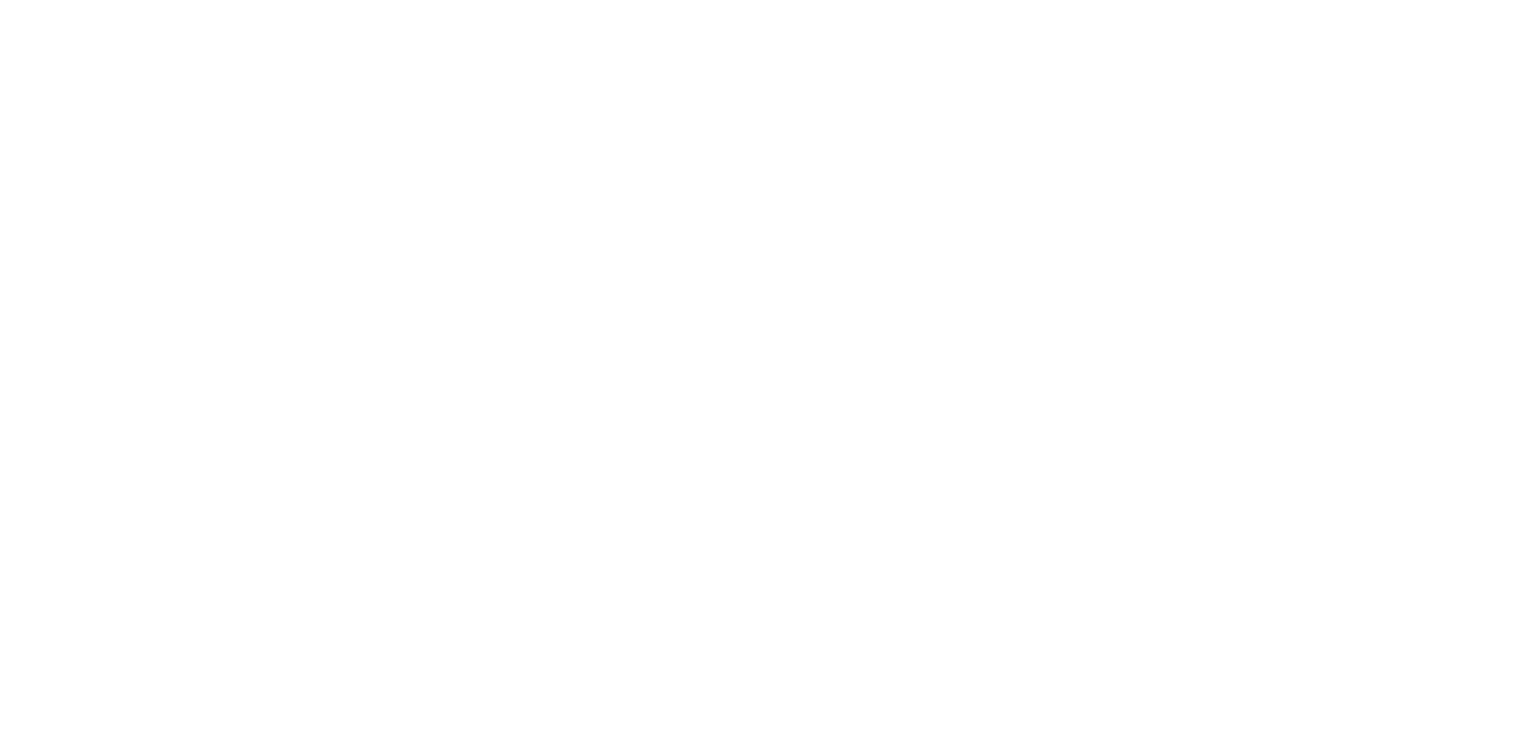 scroll, scrollTop: 0, scrollLeft: 0, axis: both 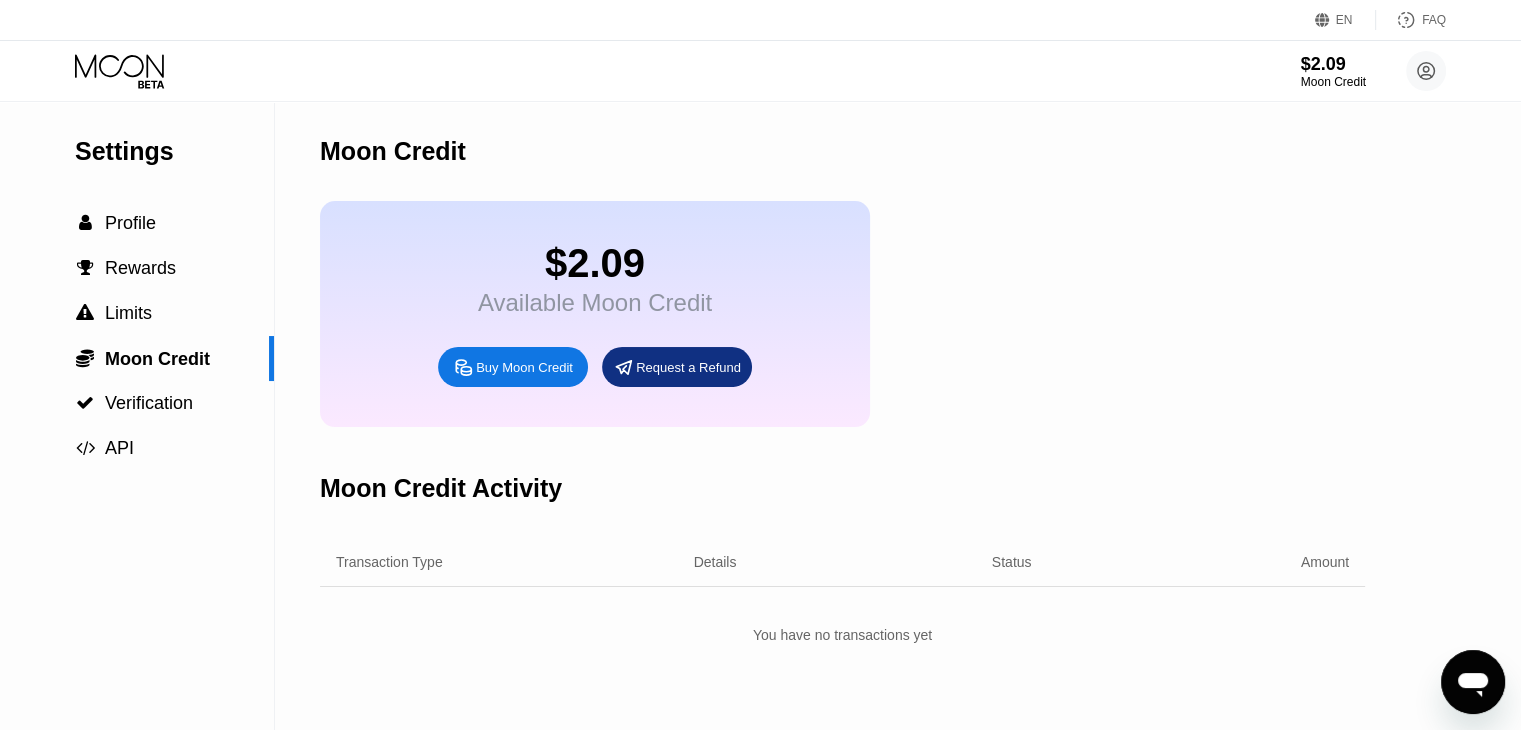 click on "EN Language Select an item Save FAQ" at bounding box center (760, 20) 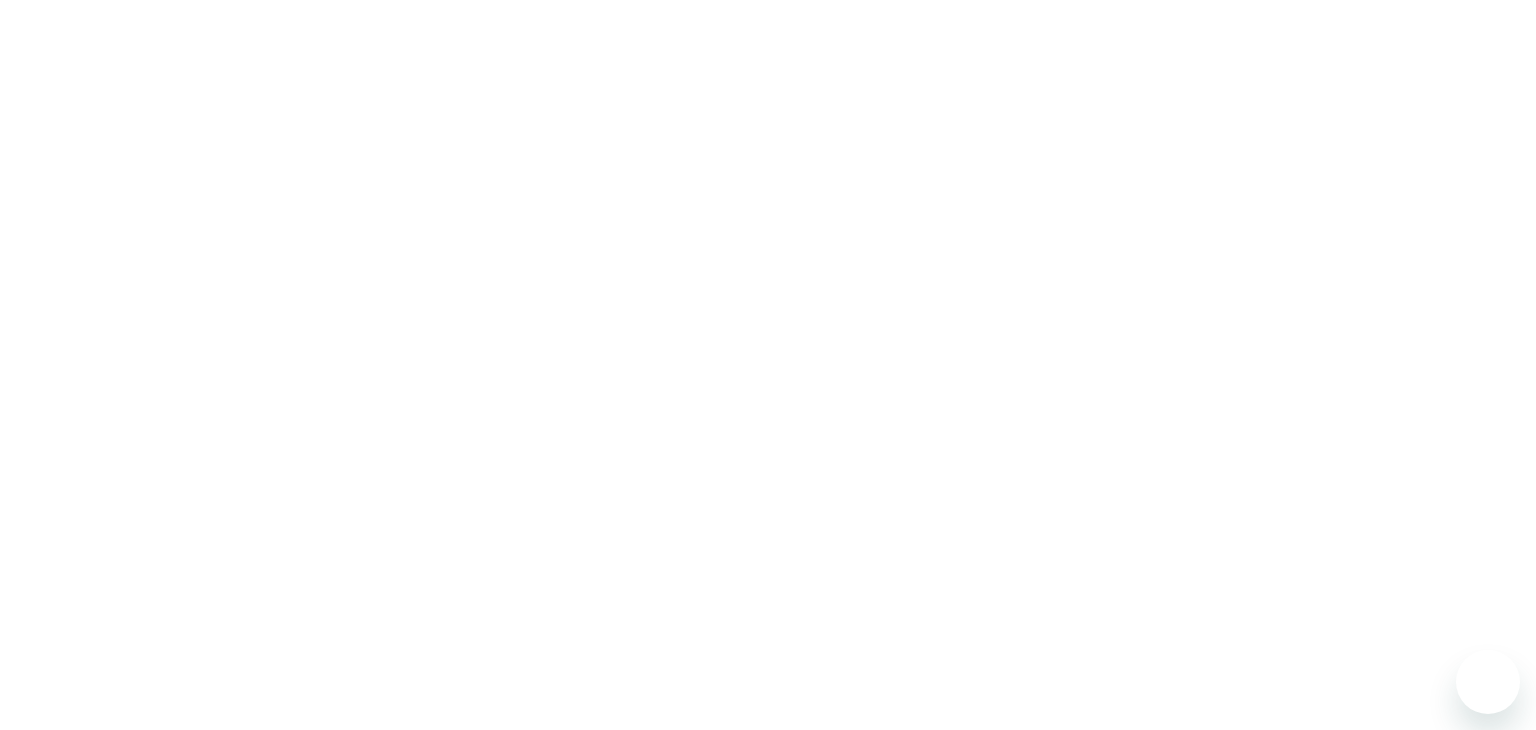 scroll, scrollTop: 0, scrollLeft: 0, axis: both 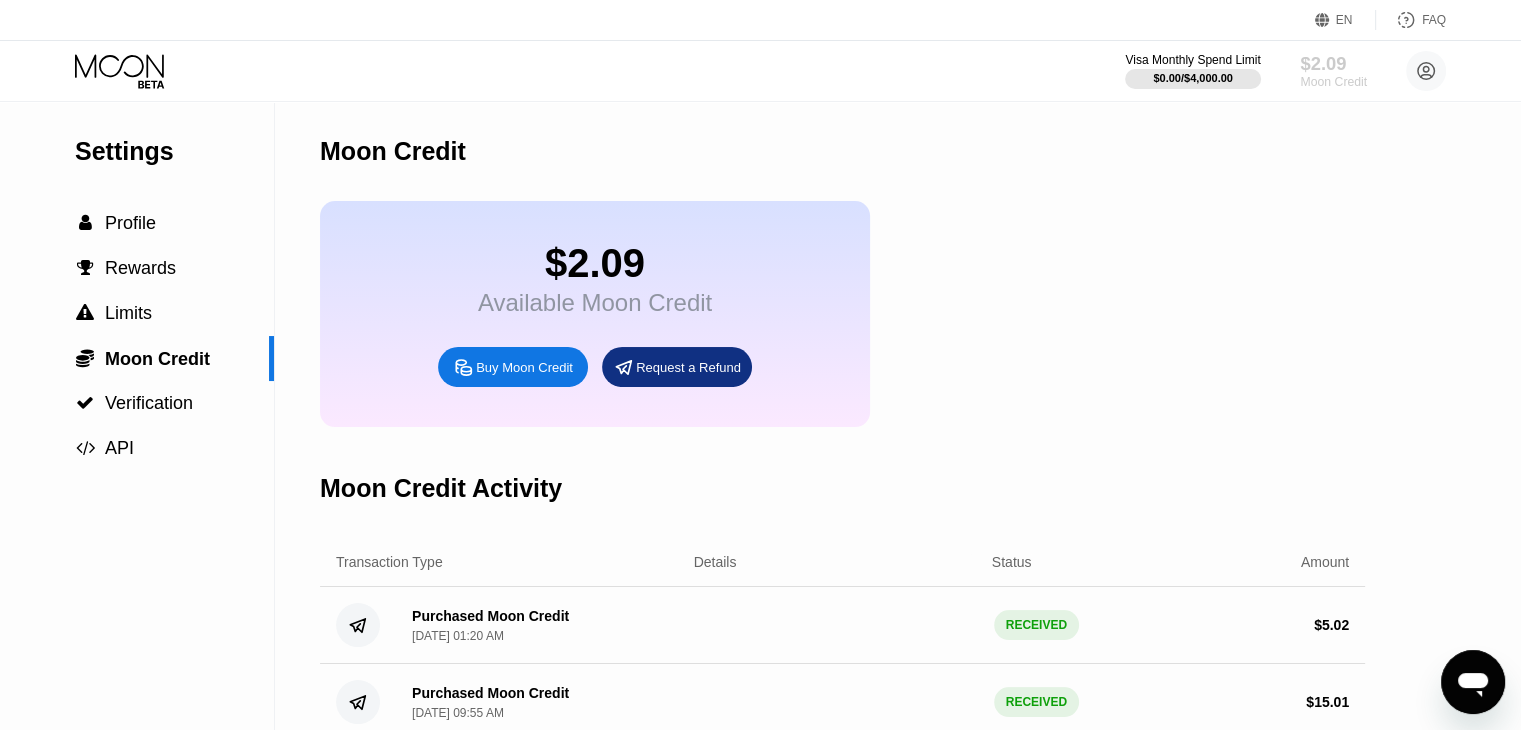 click on "Moon Credit" at bounding box center (1333, 82) 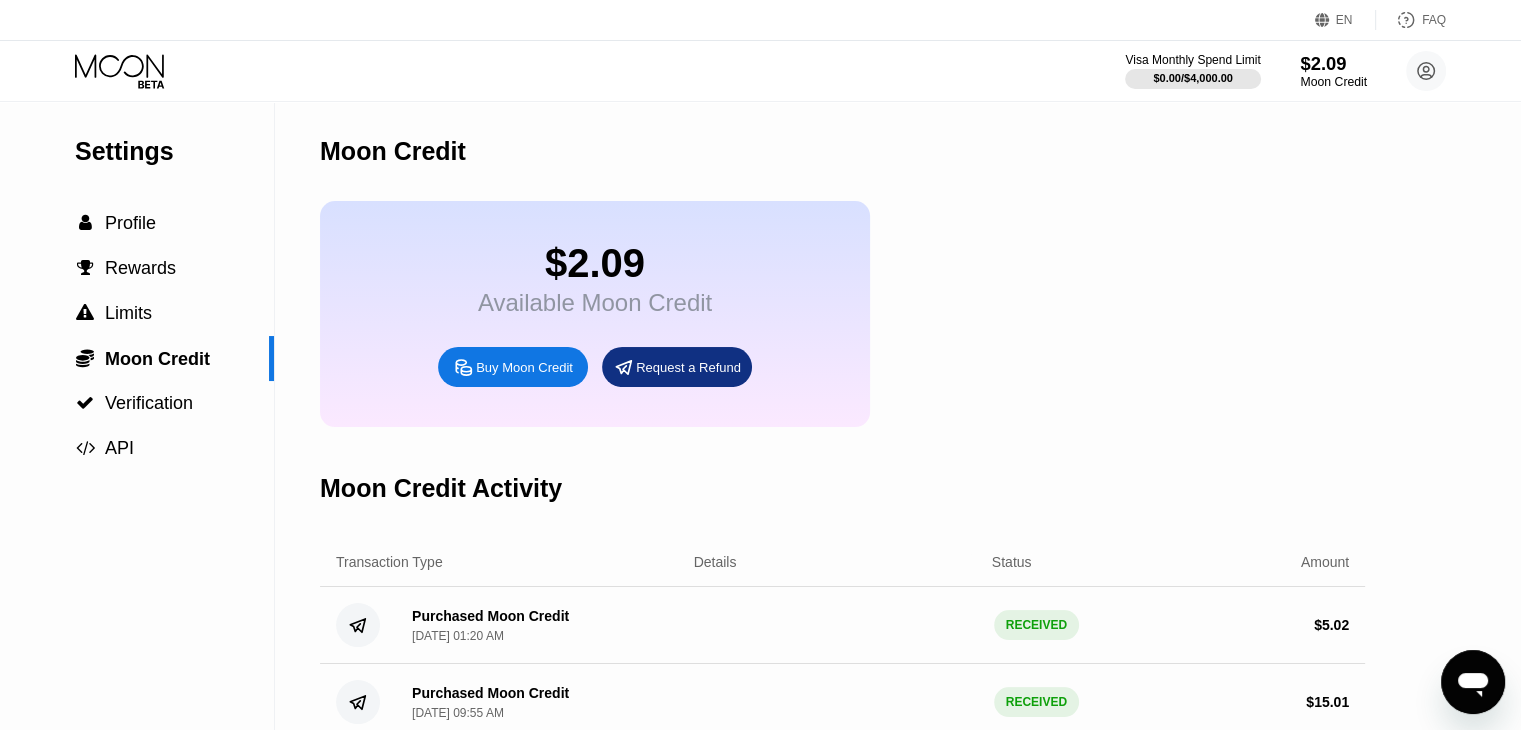 click on "Moon Credit" at bounding box center [1333, 82] 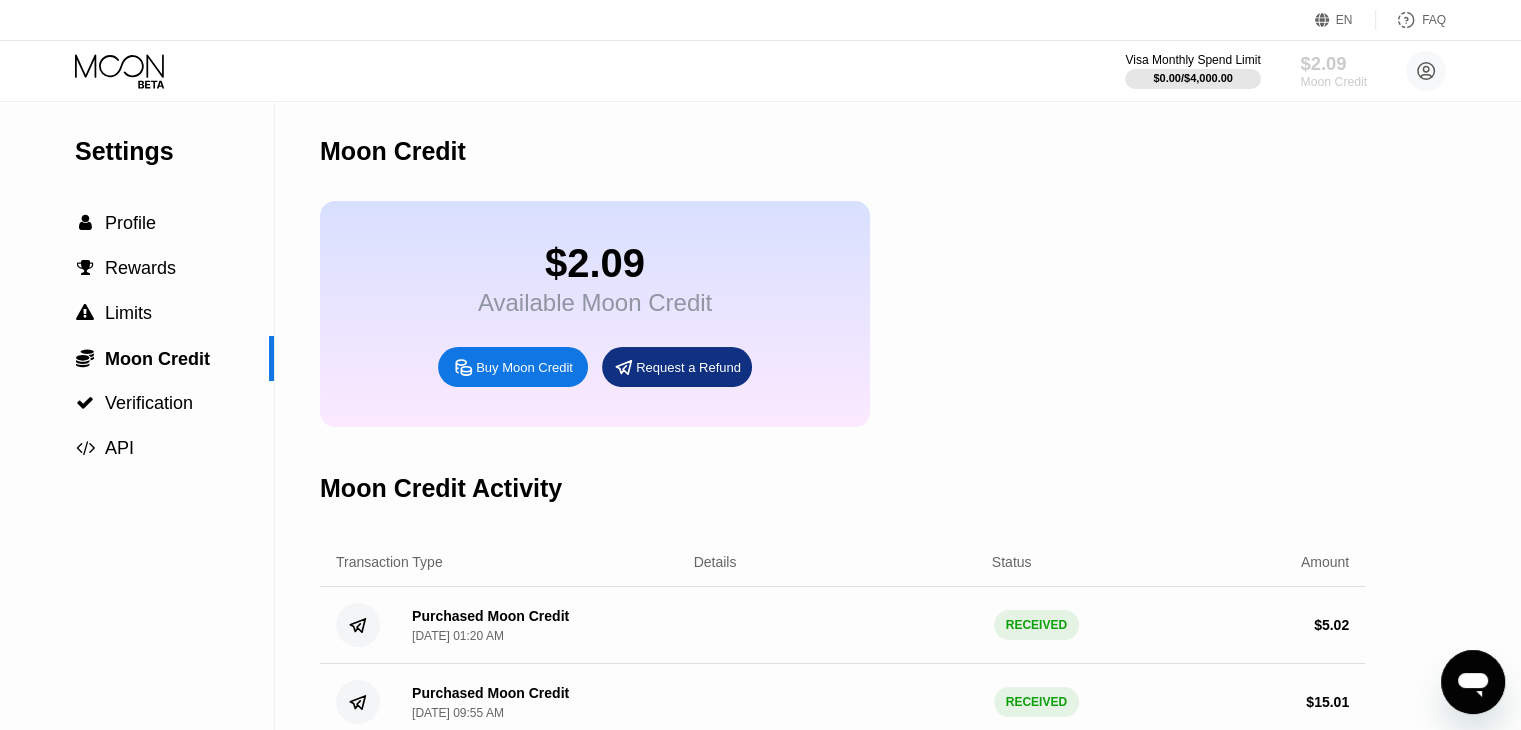 click on "Moon Credit" at bounding box center (1333, 82) 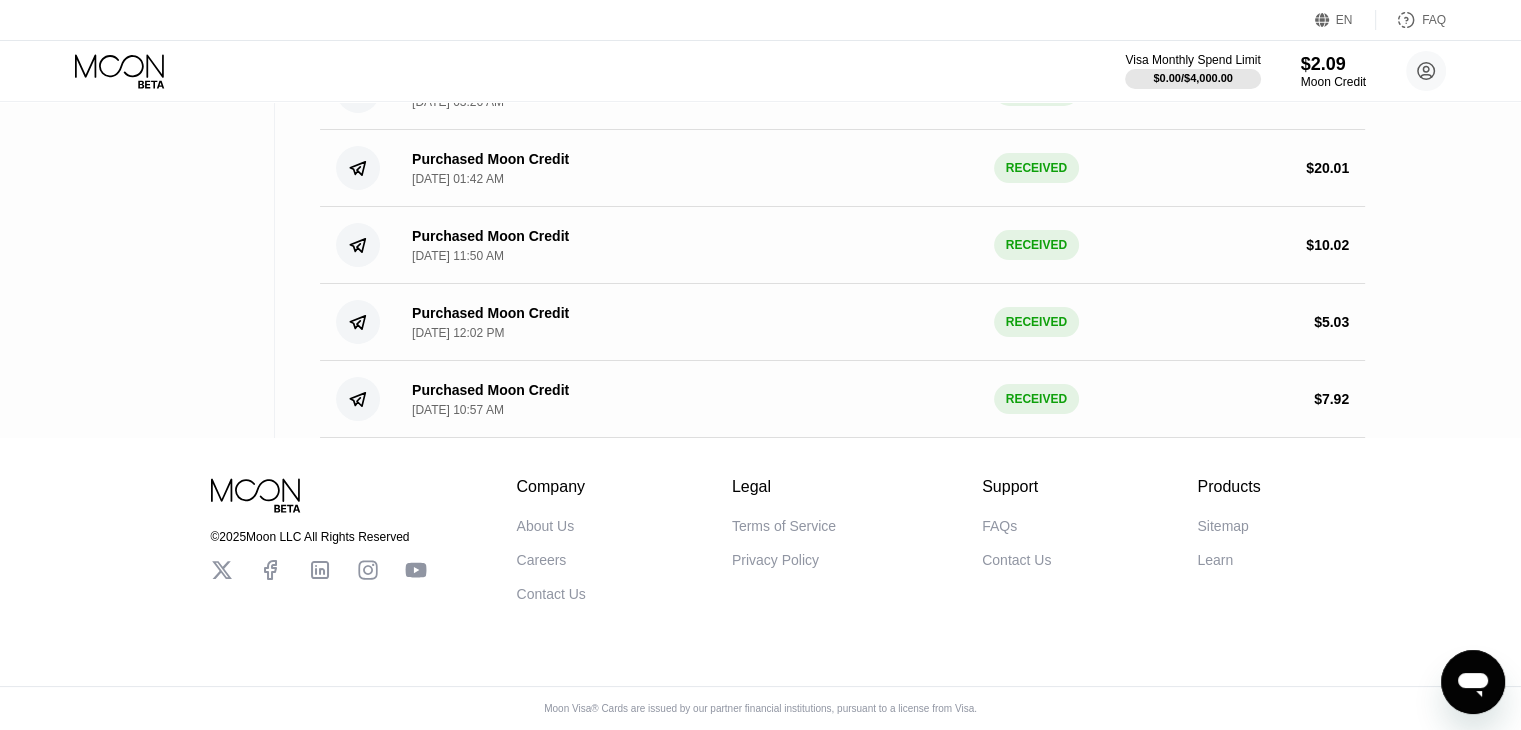 scroll, scrollTop: 0, scrollLeft: 0, axis: both 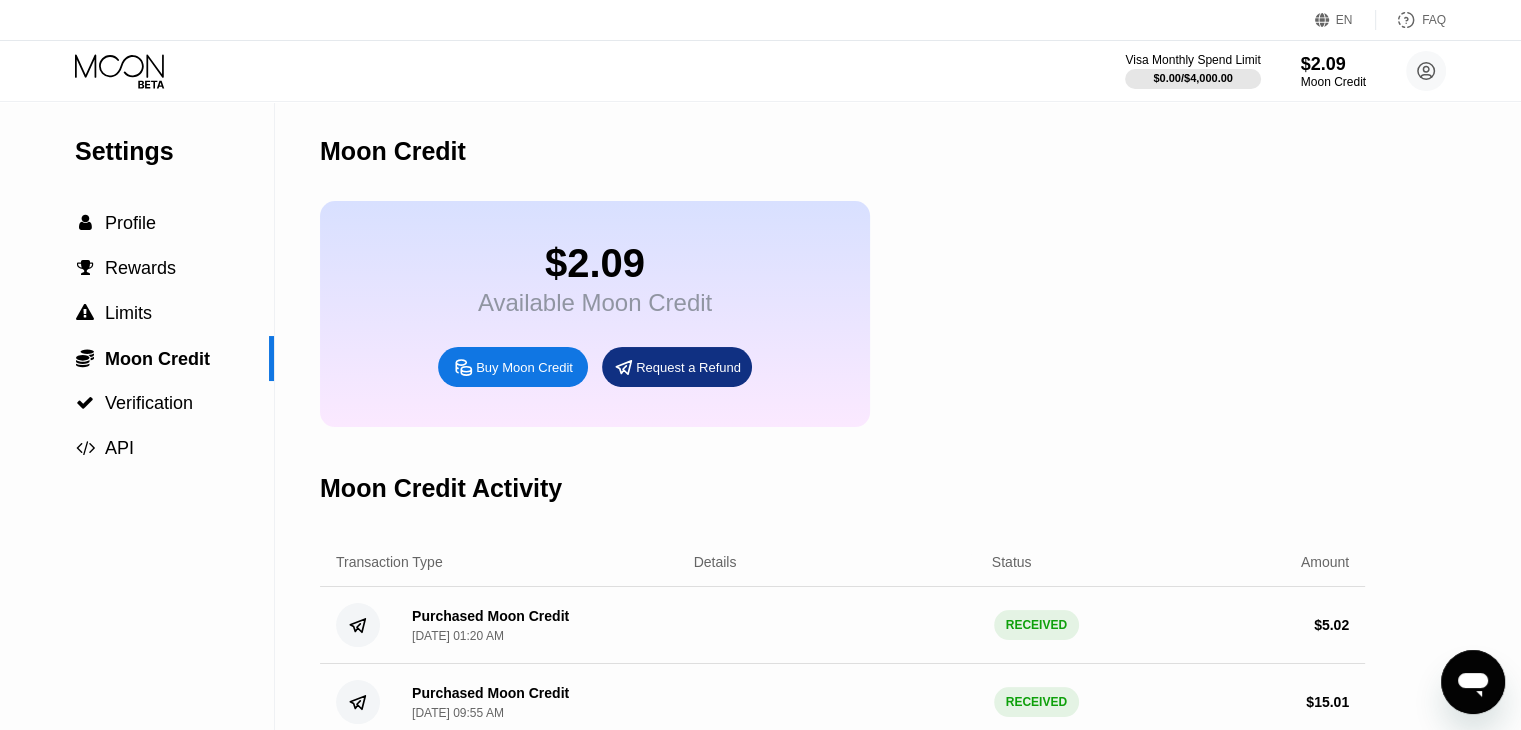 click on "Visa Monthly Spend Limit $0.00 / $4,000.00 $2.09 Moon Credit freedomfrank940@gmail.com  Home Settings Support Careers About Us Log out Privacy policy Terms" at bounding box center (1285, 71) 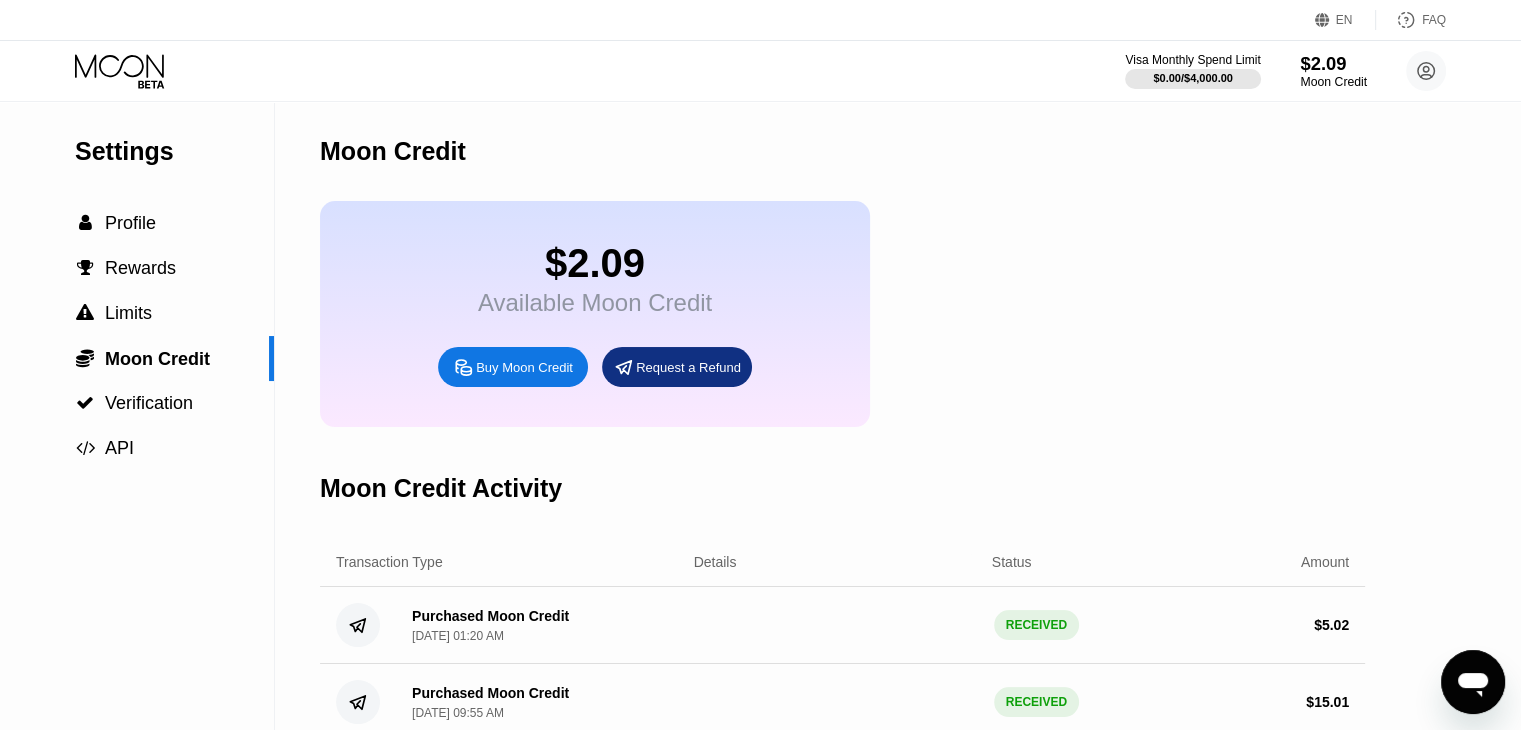click on "Moon Credit" at bounding box center (1333, 82) 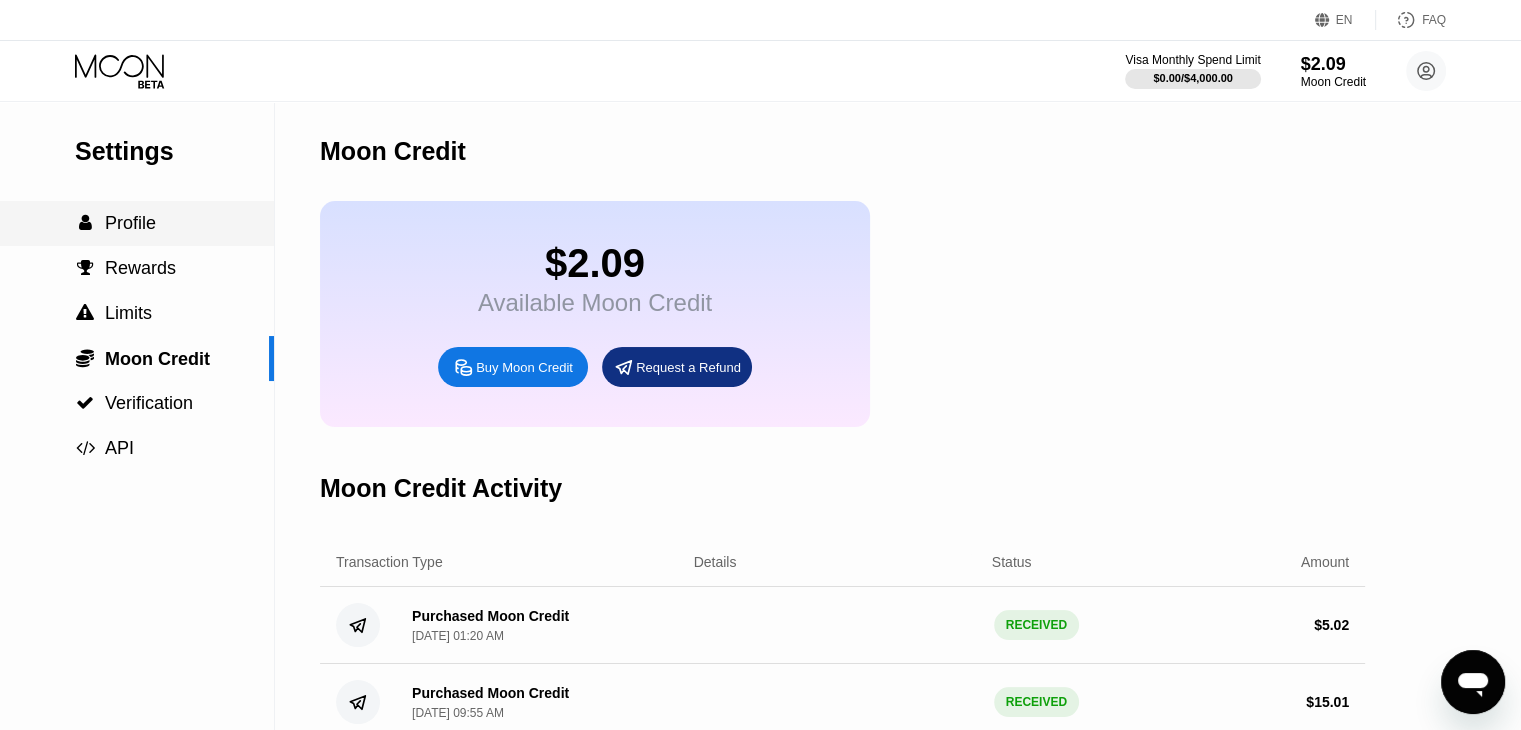 click on "Profile" at bounding box center [130, 223] 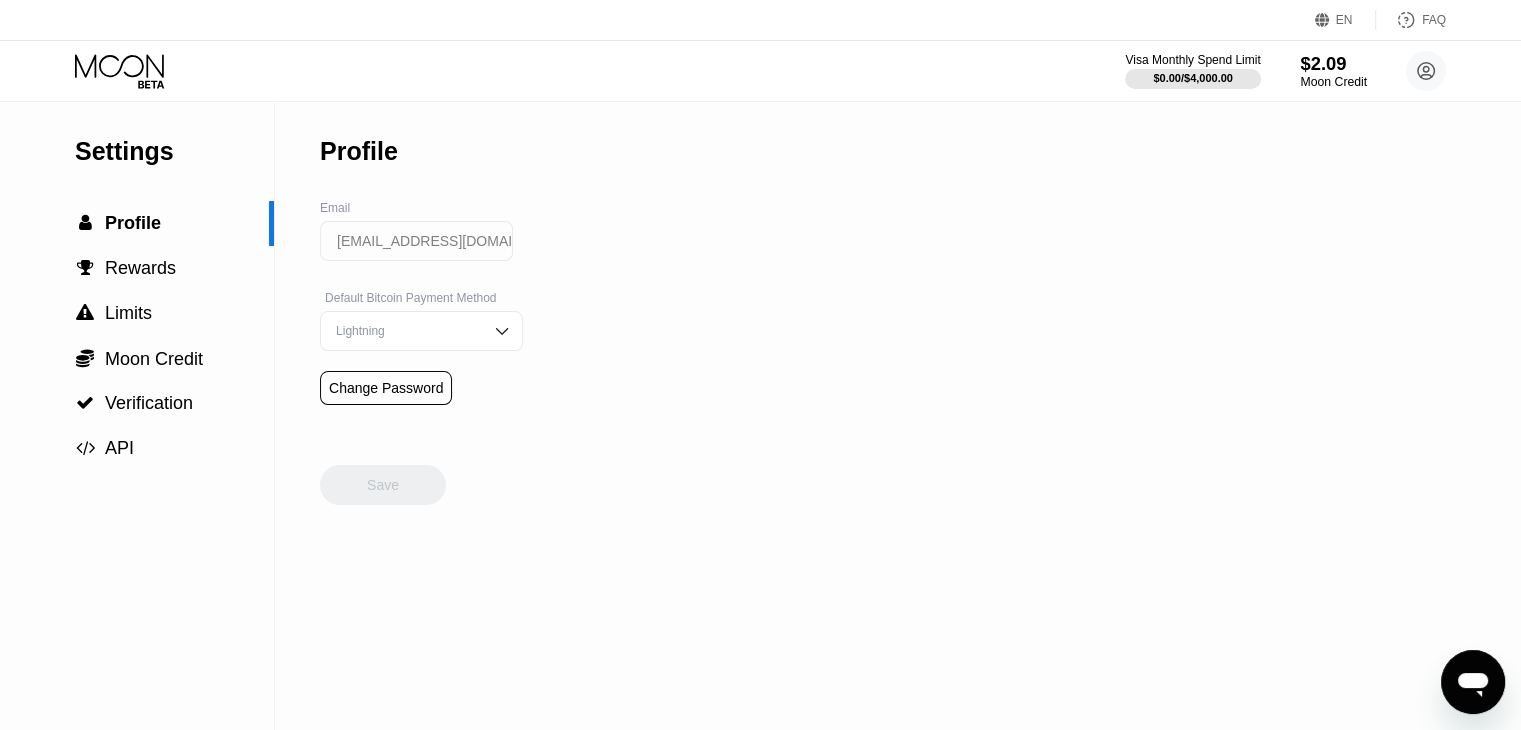 click on "Moon Credit" at bounding box center (1333, 82) 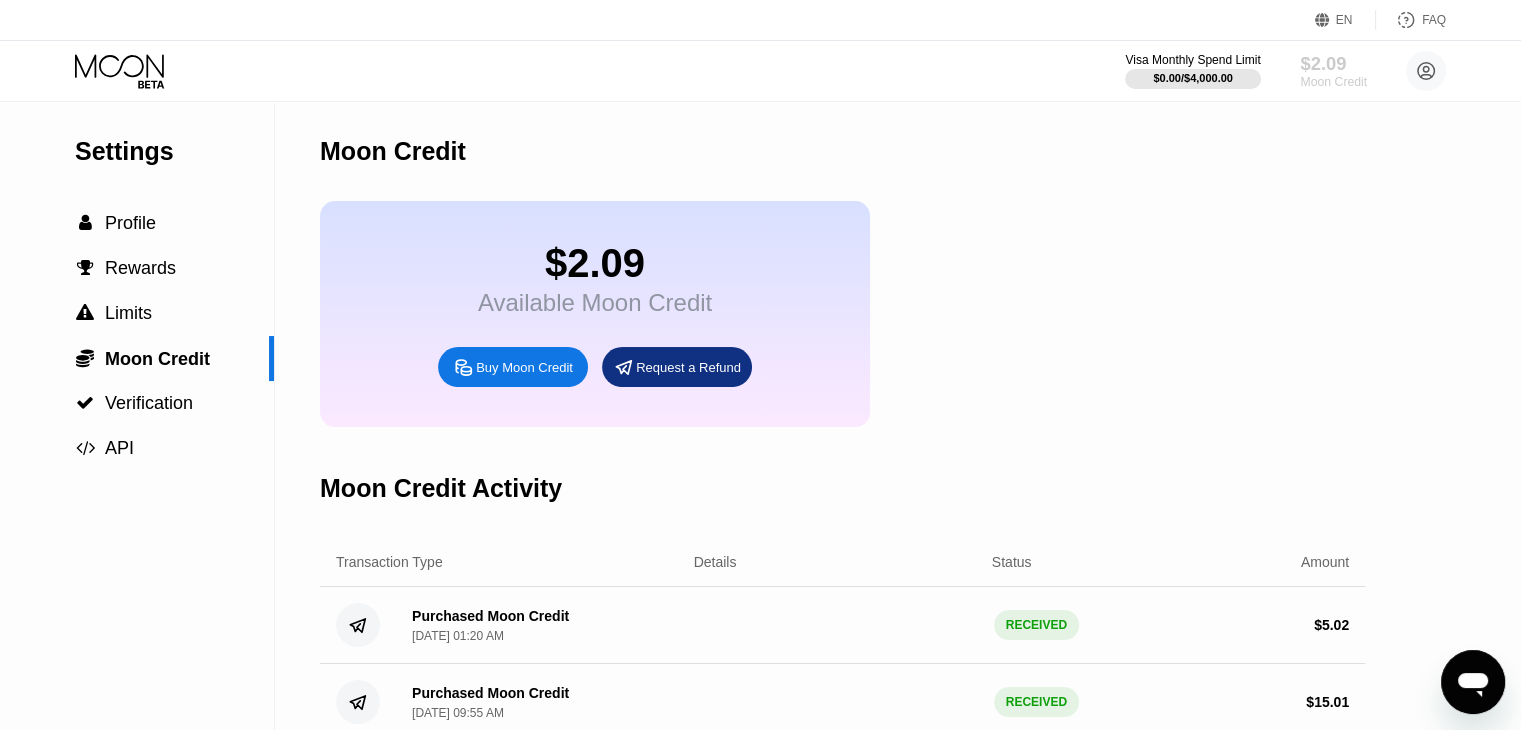 click on "Moon Credit" at bounding box center (1333, 82) 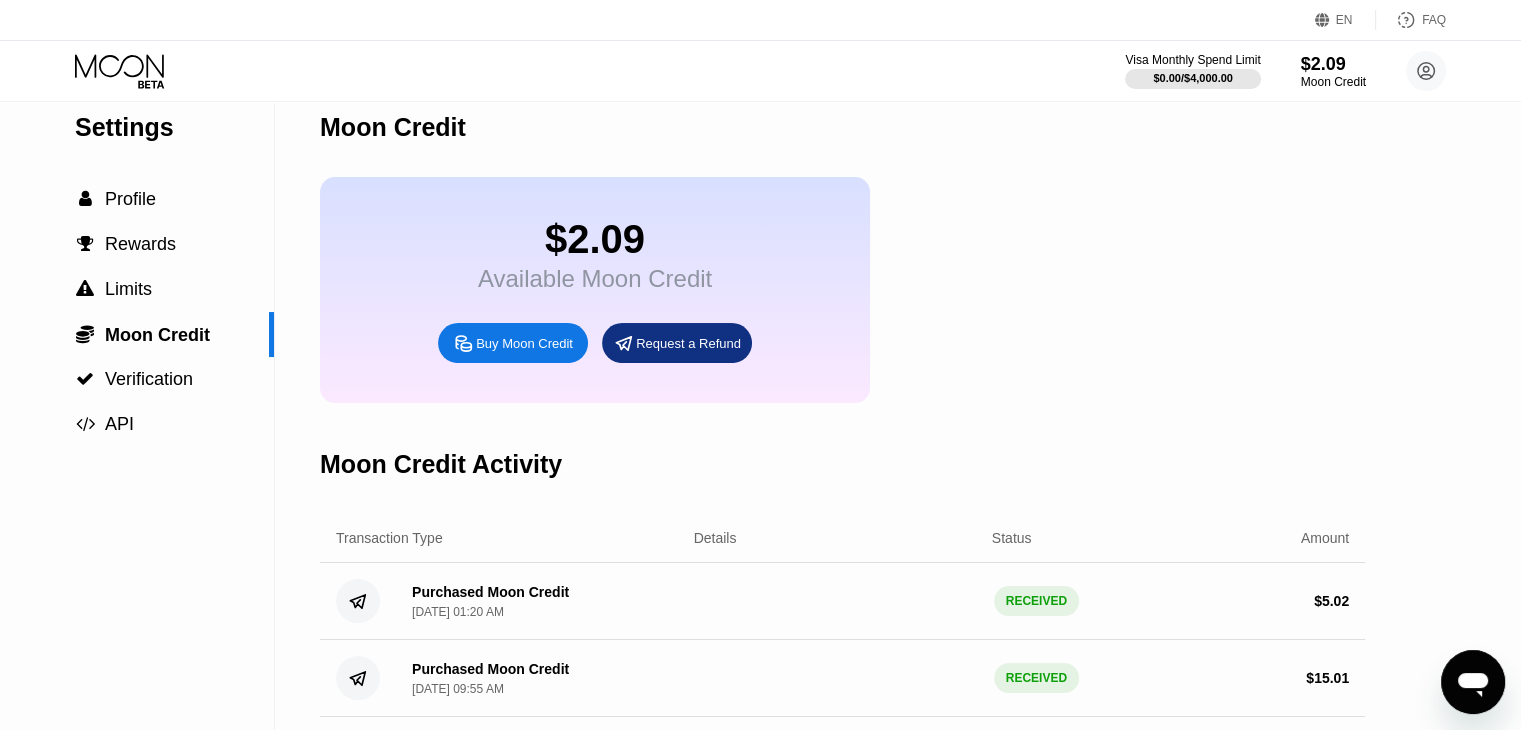 scroll, scrollTop: 8, scrollLeft: 0, axis: vertical 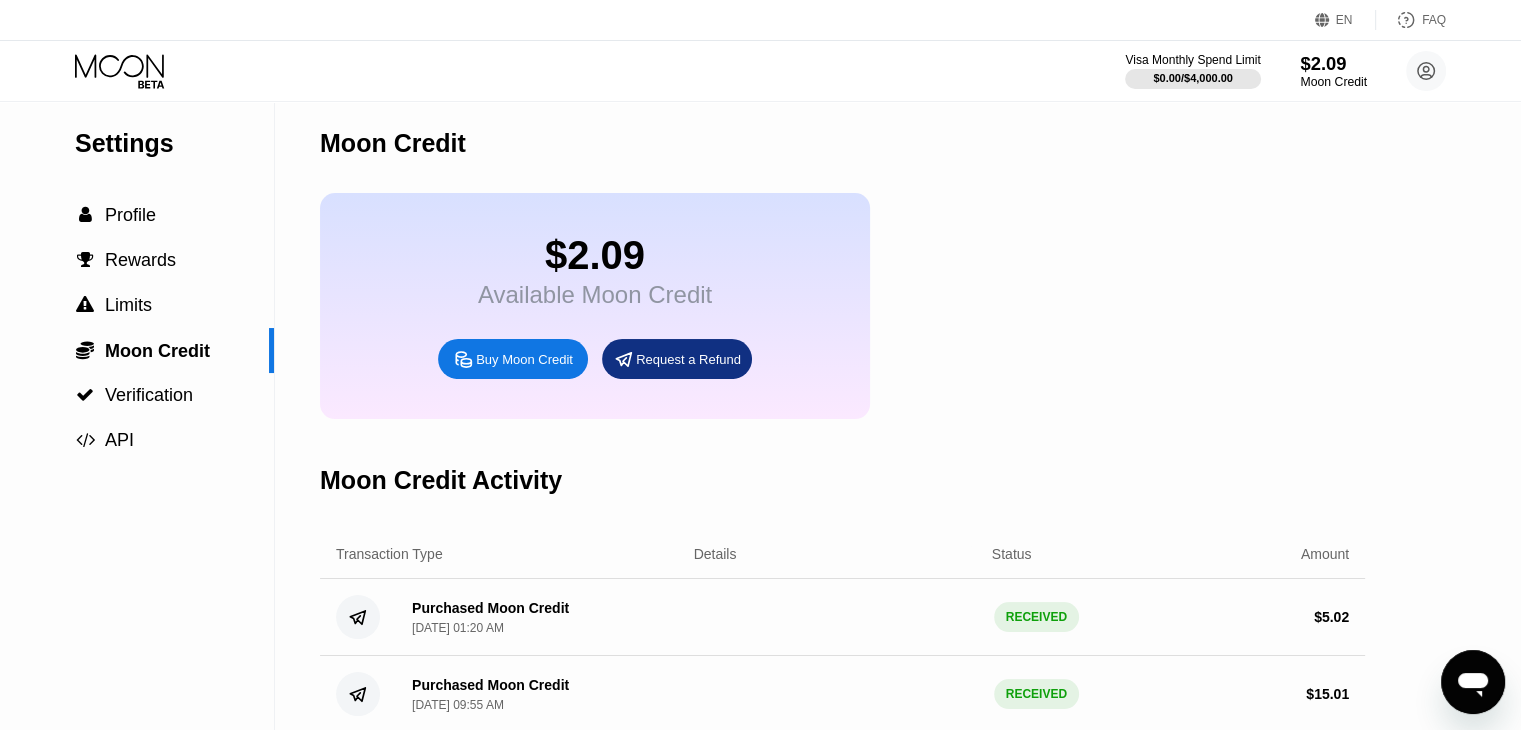 click on "$2.09" at bounding box center (1333, 63) 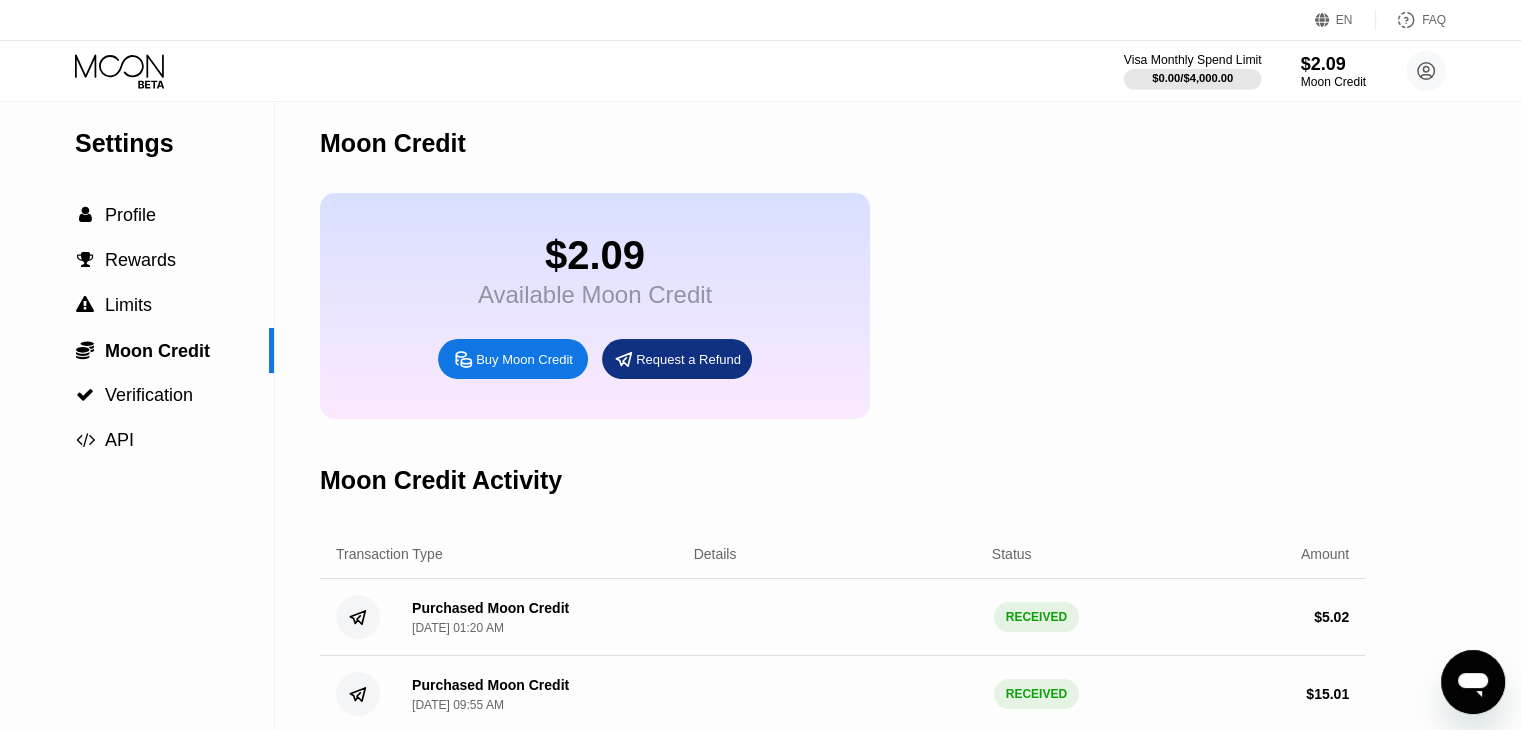 click on "$0.00 / $4,000.00" at bounding box center [1192, 78] 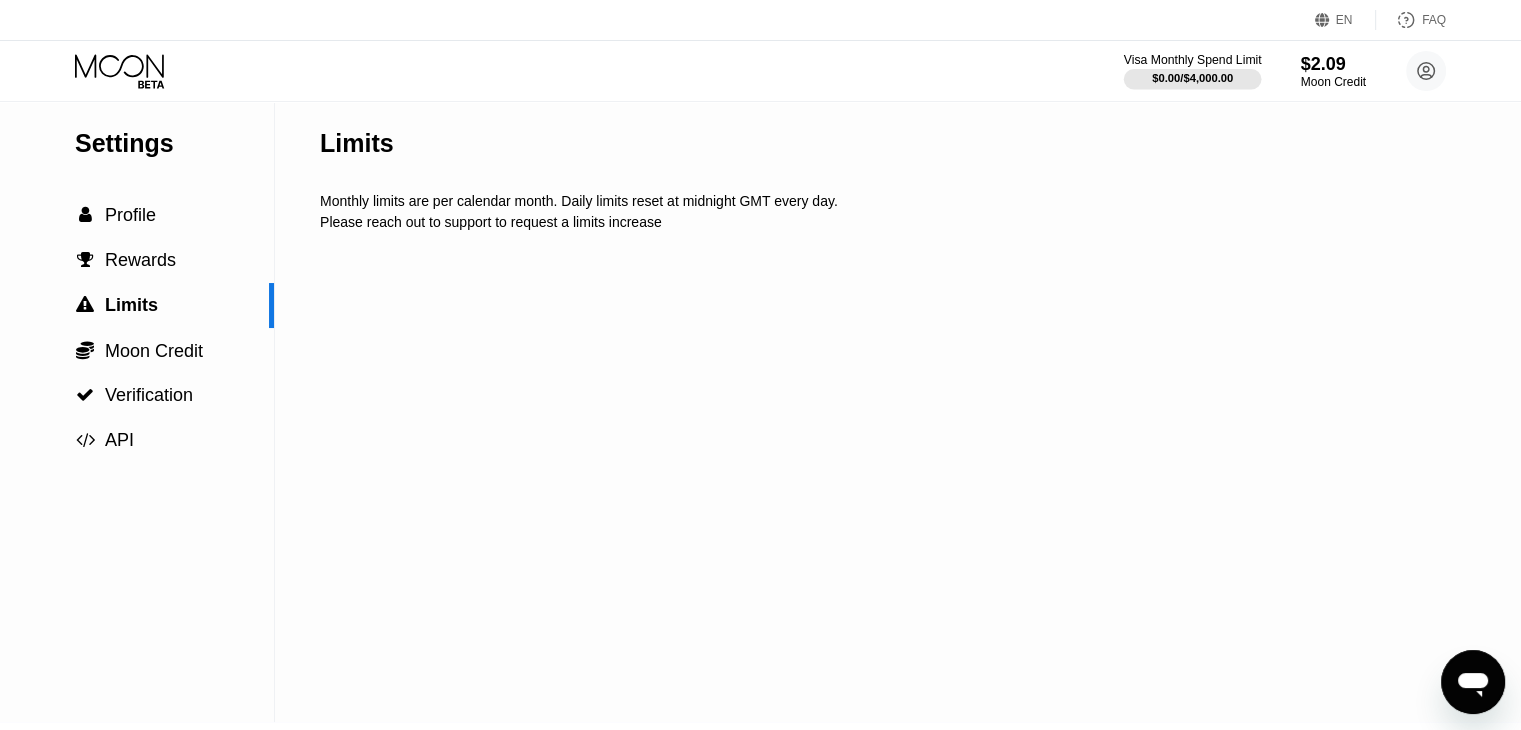 scroll, scrollTop: 0, scrollLeft: 0, axis: both 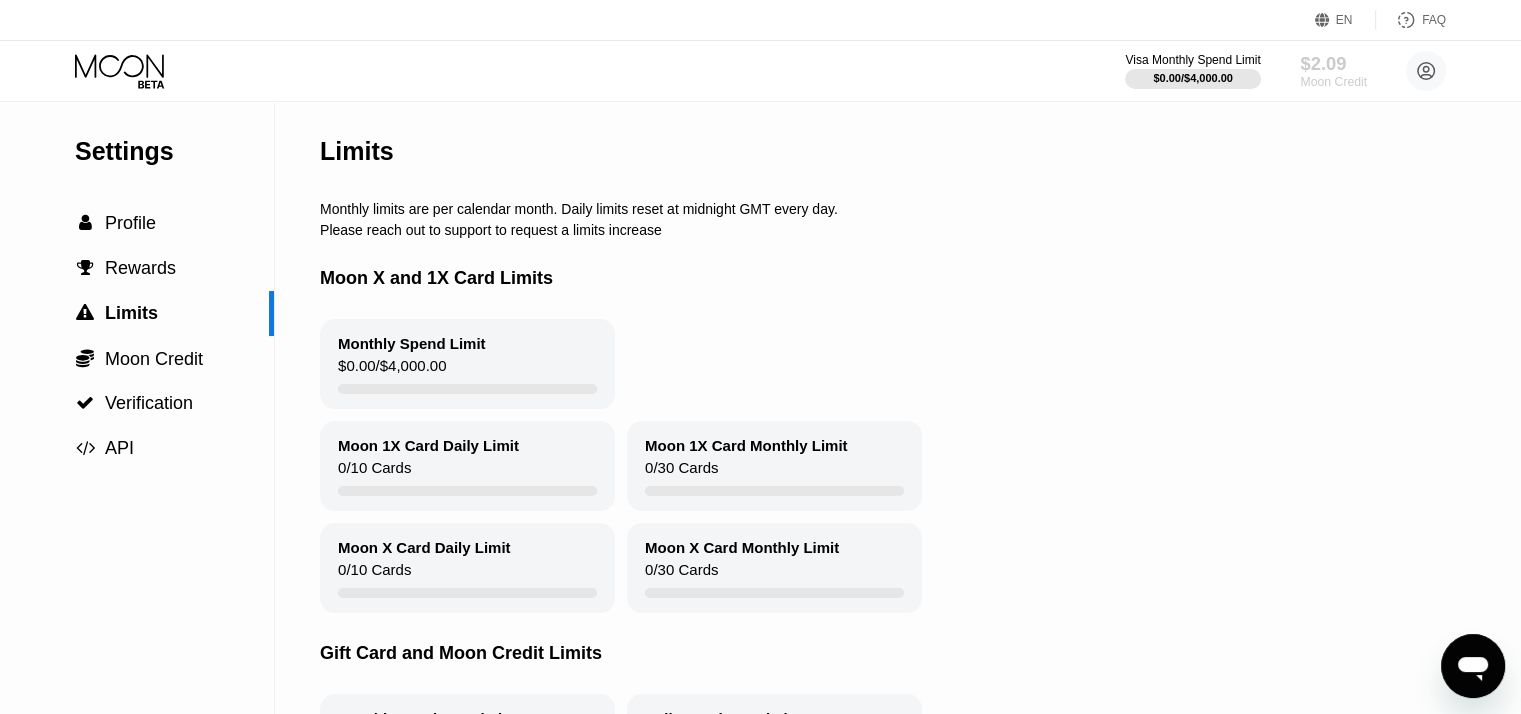 click on "$2.09" at bounding box center [1333, 63] 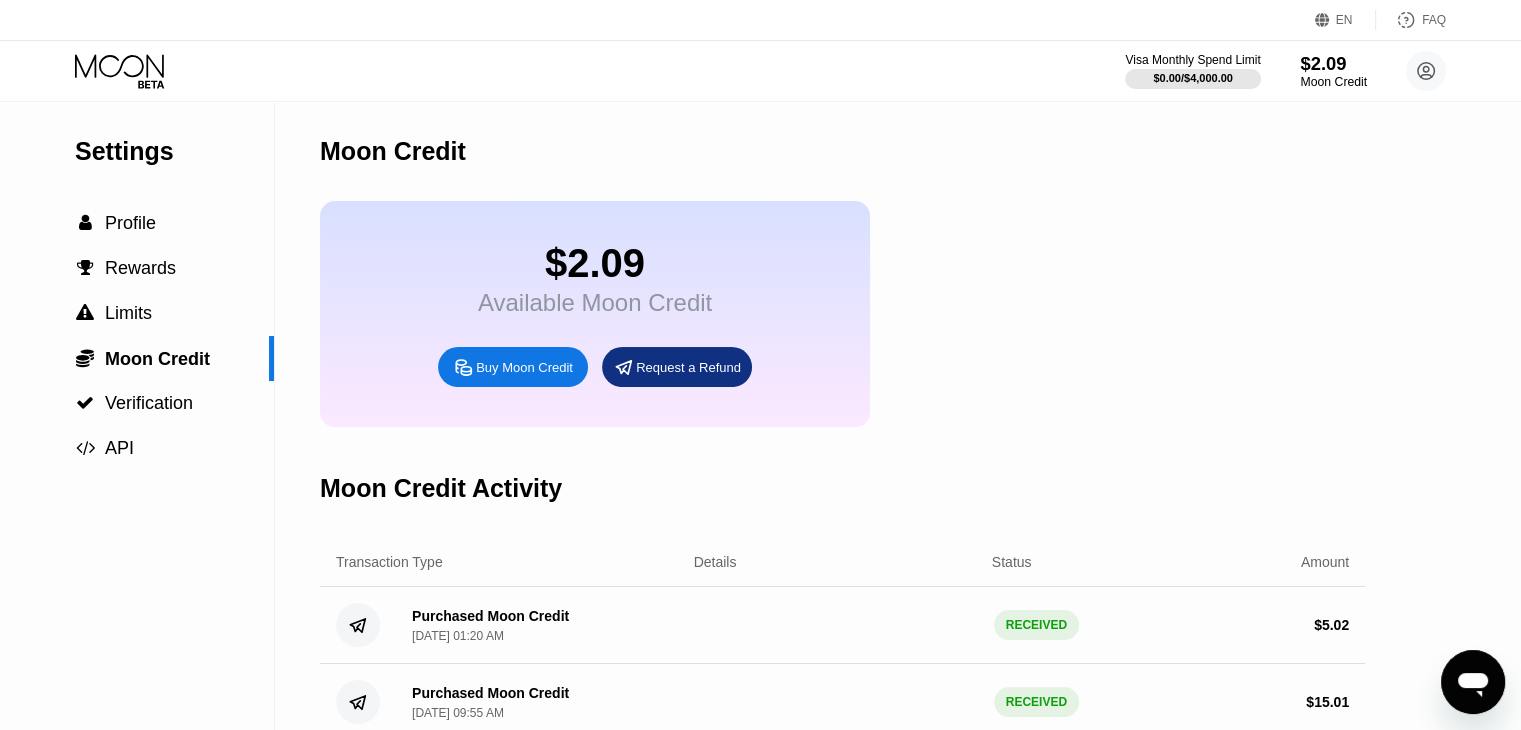 click on "$2.09" at bounding box center [1333, 63] 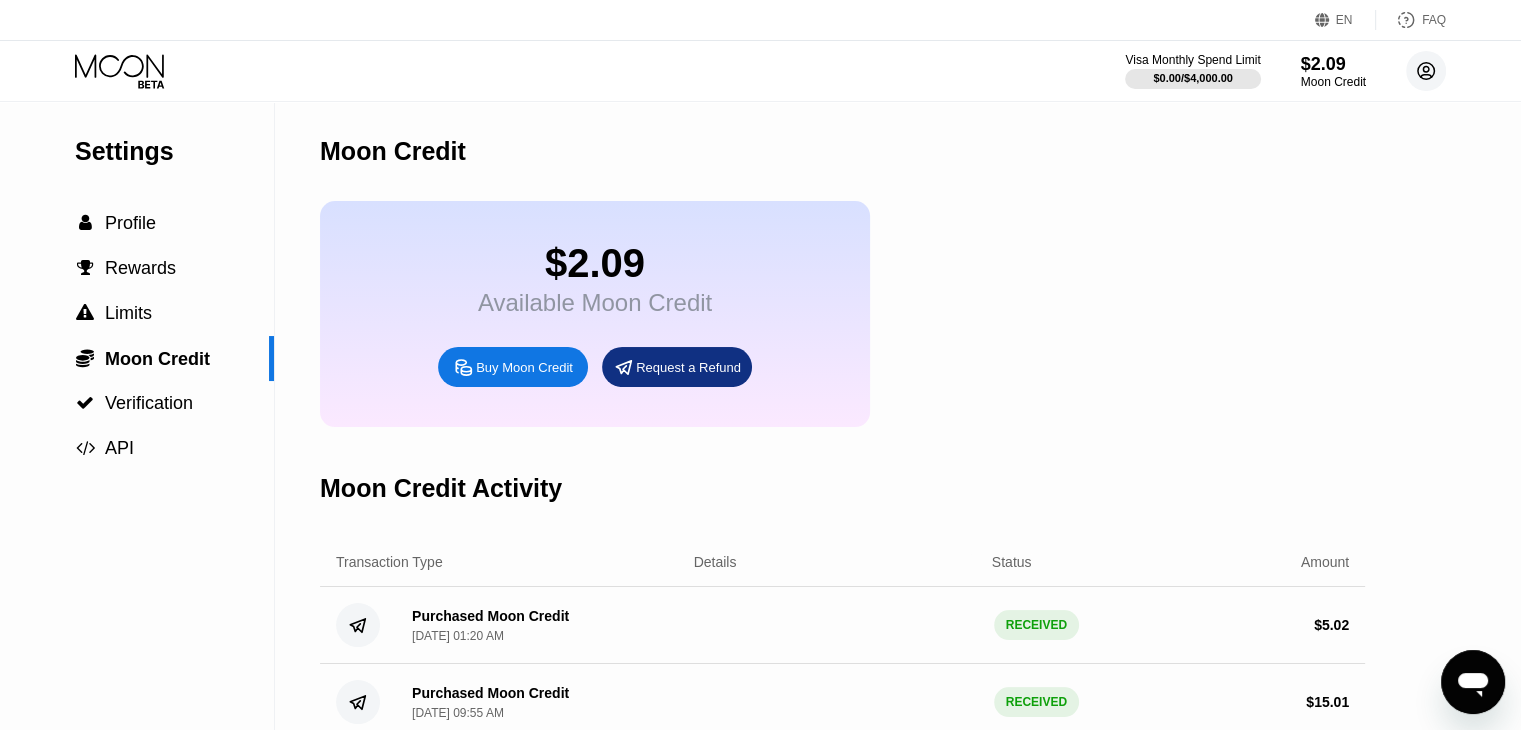 click 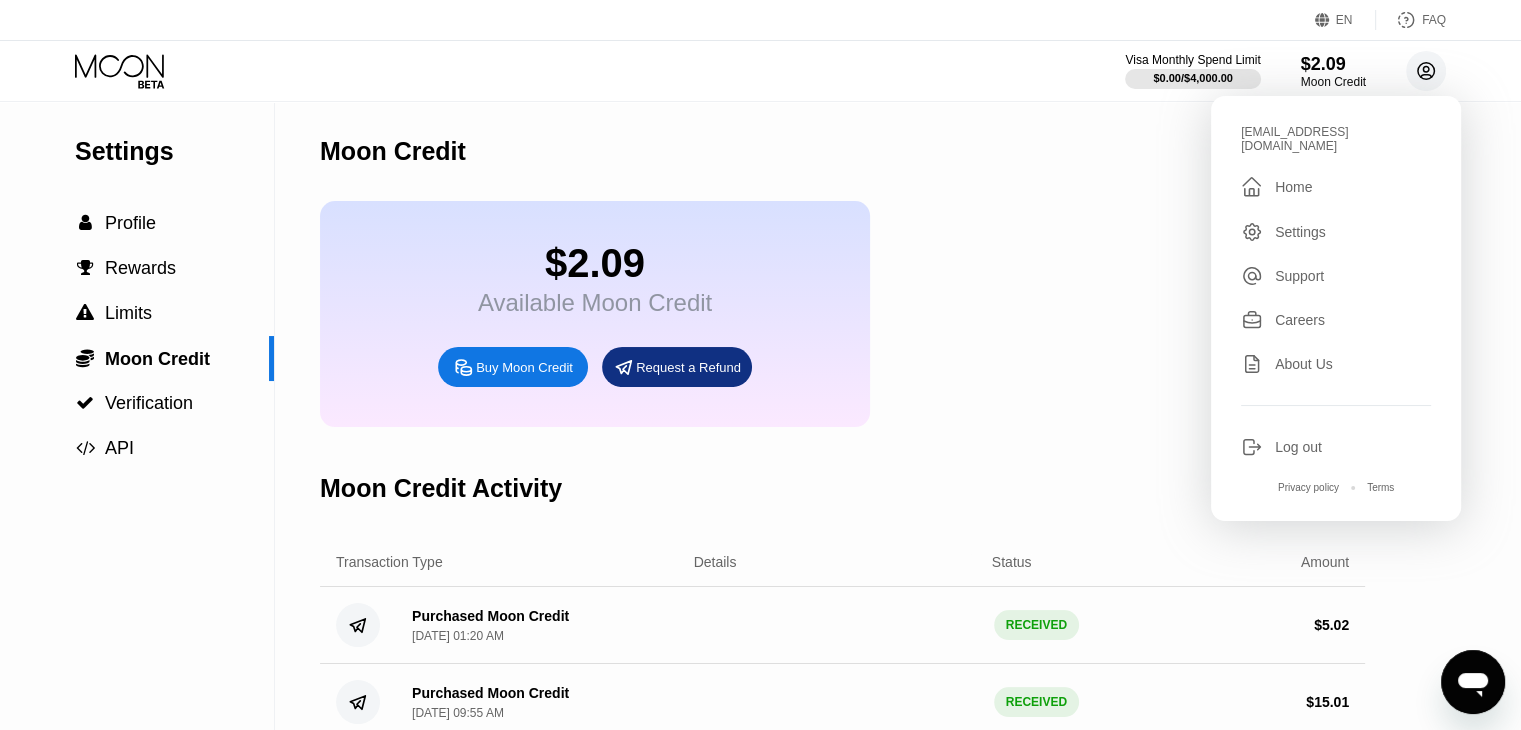 click 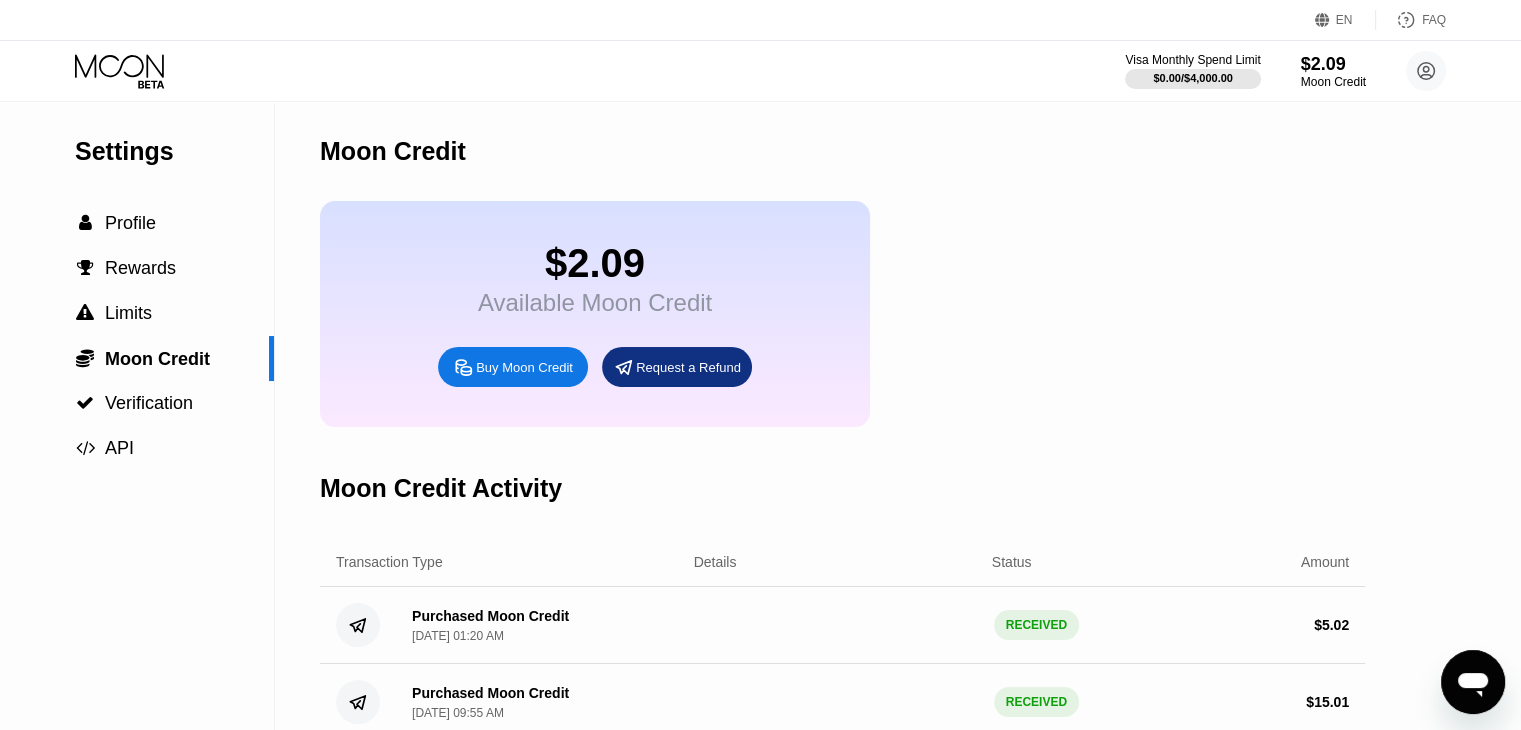 click 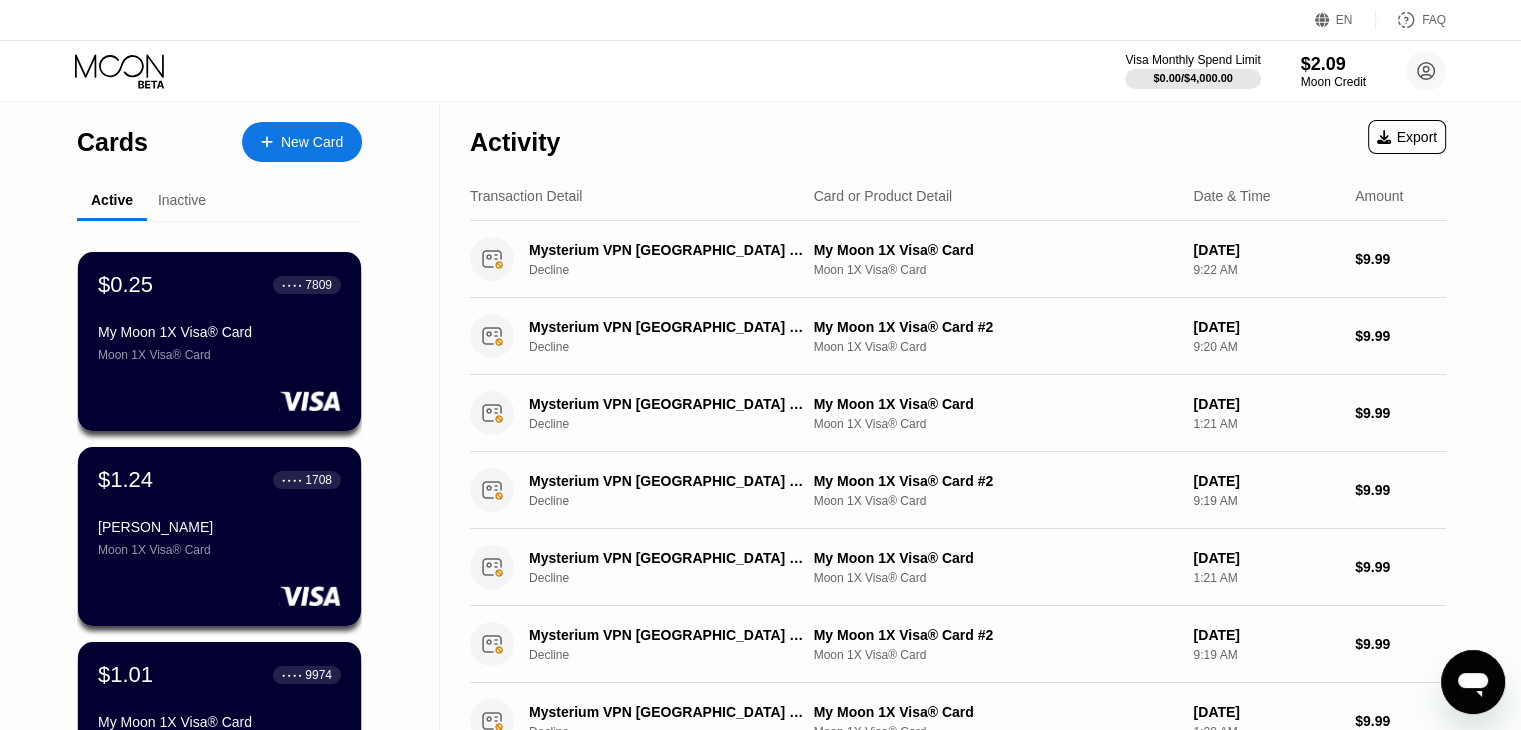 click 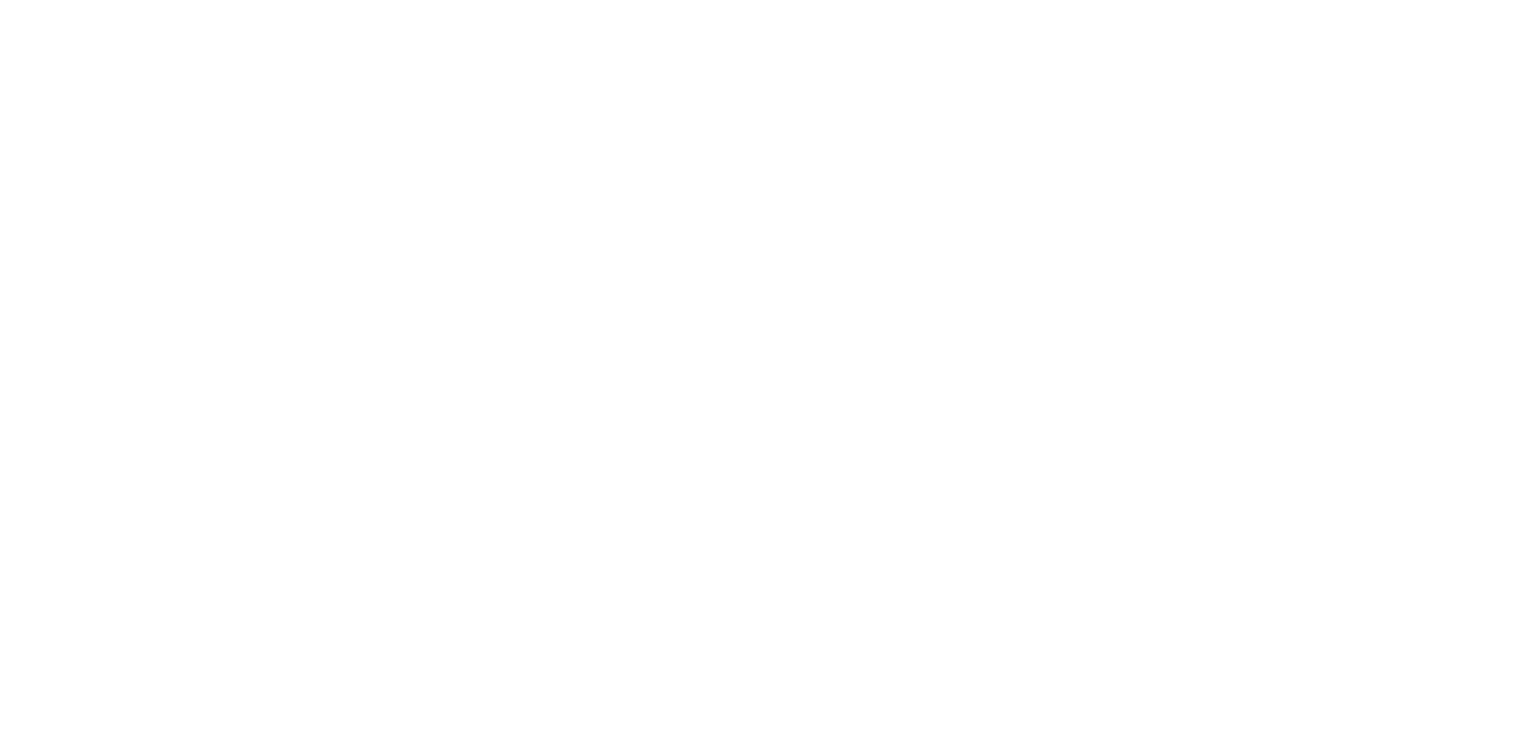 scroll, scrollTop: 0, scrollLeft: 0, axis: both 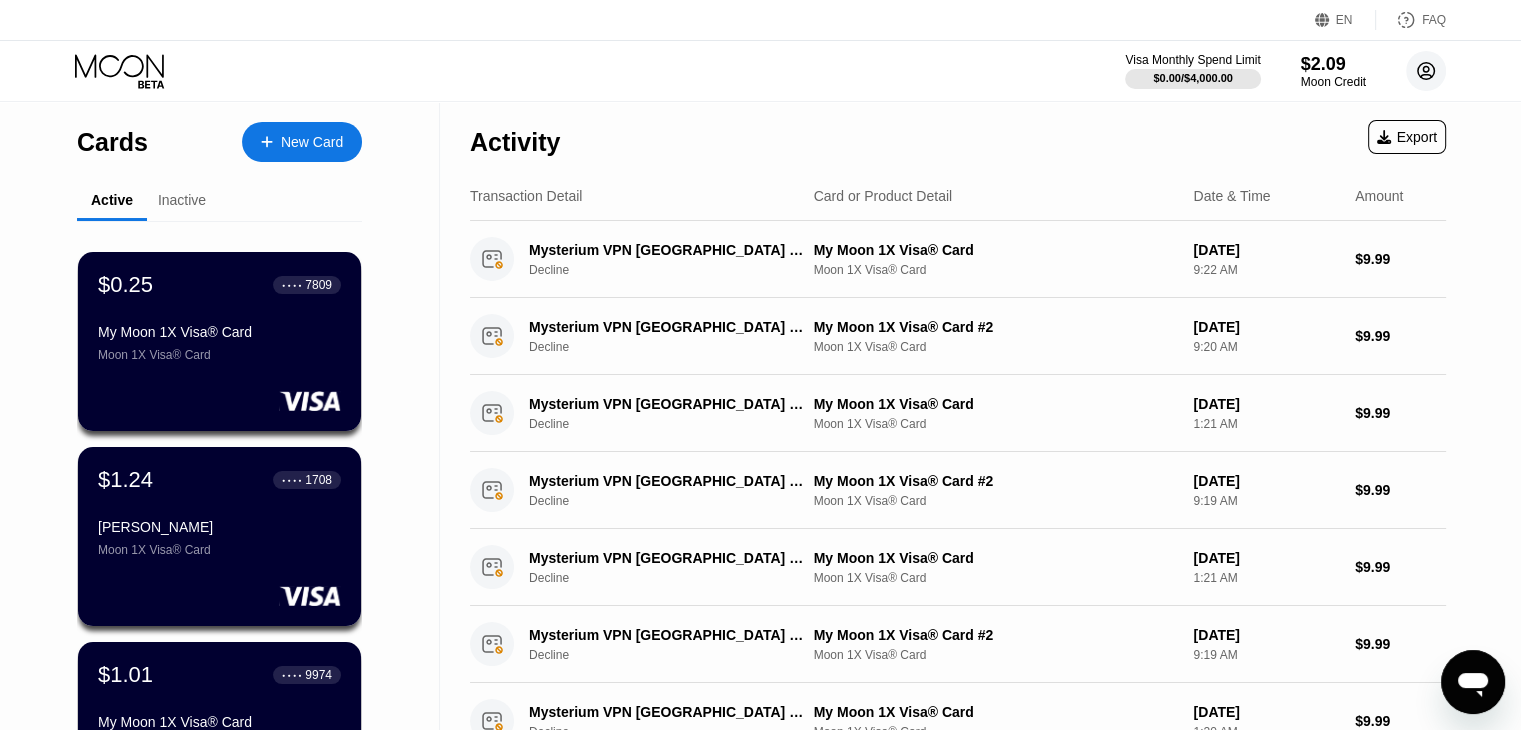 click 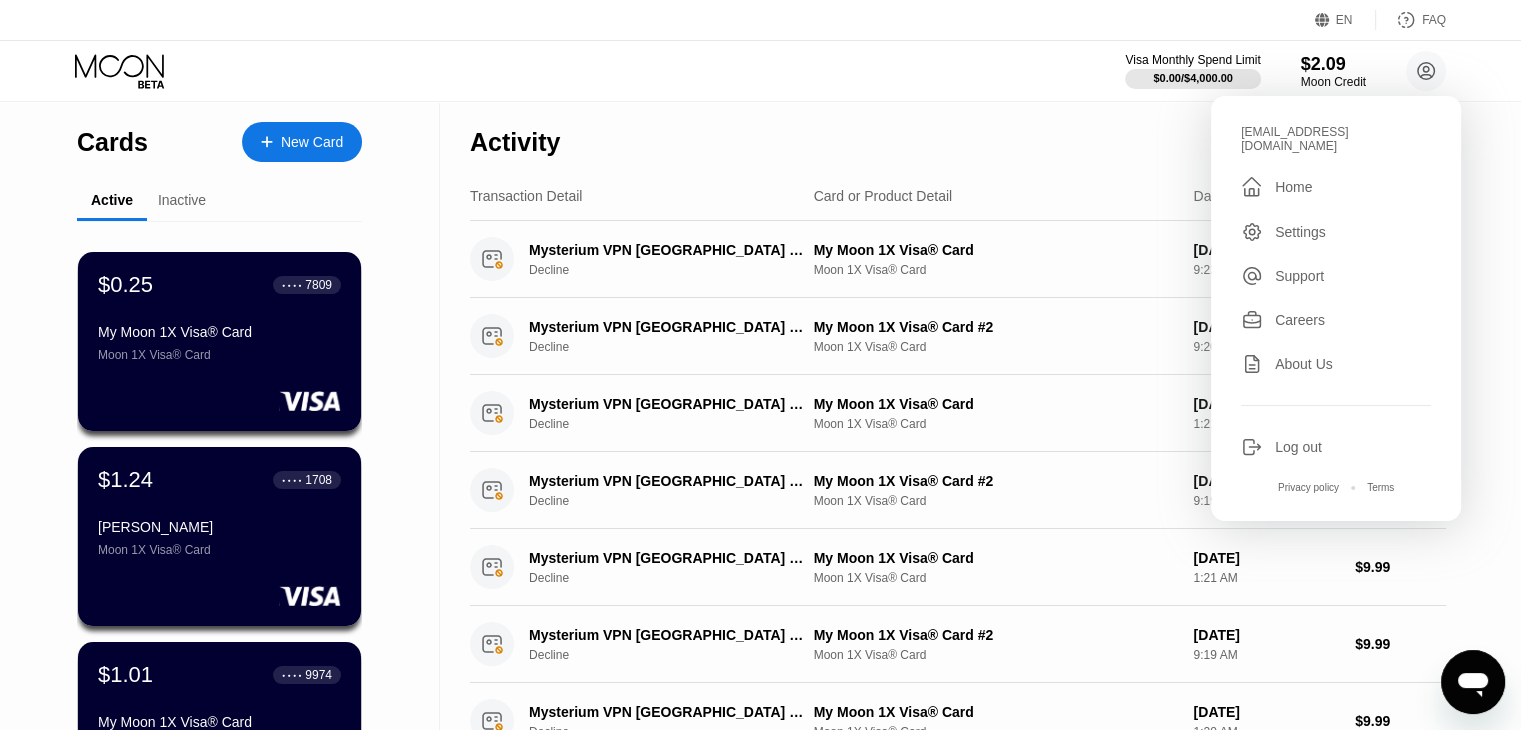 click 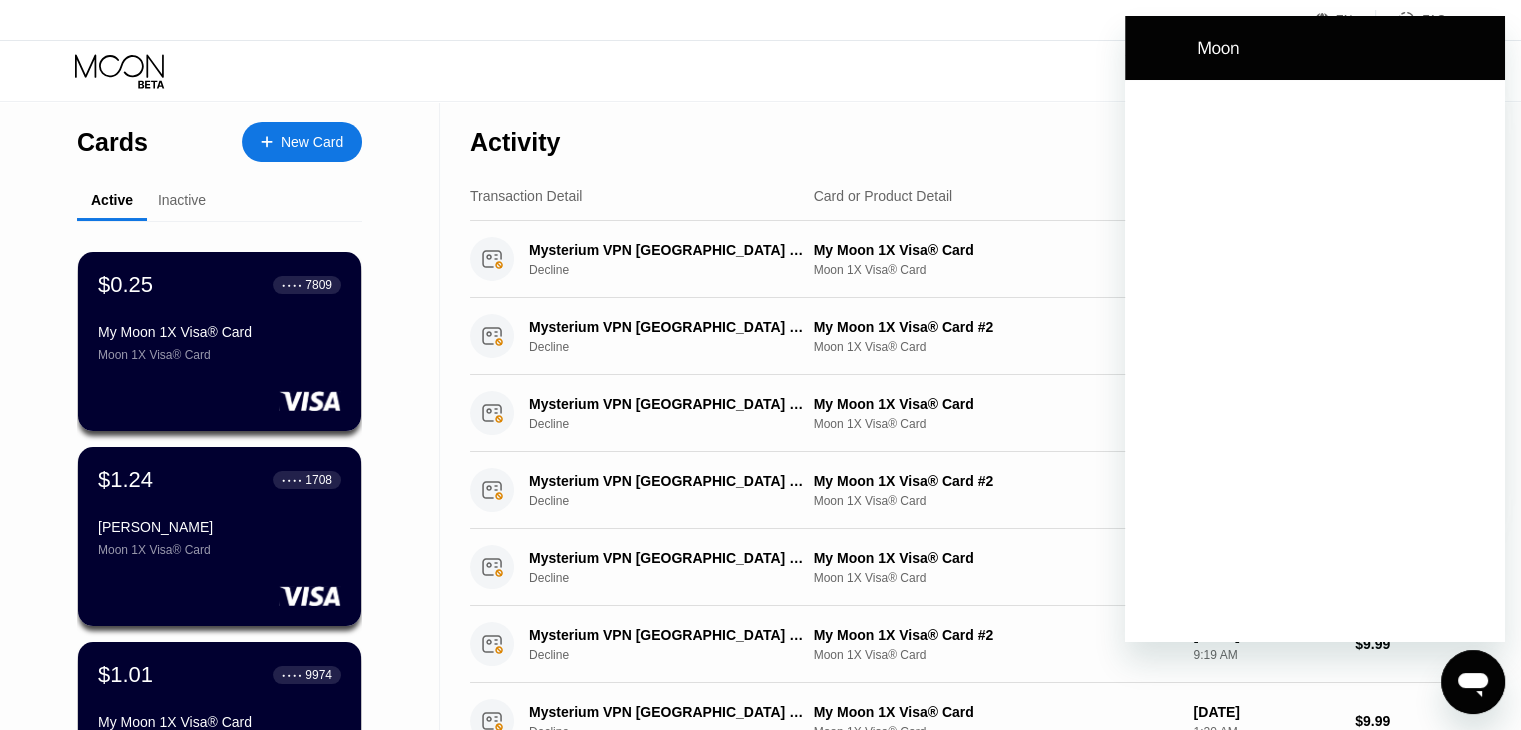 scroll, scrollTop: 0, scrollLeft: 0, axis: both 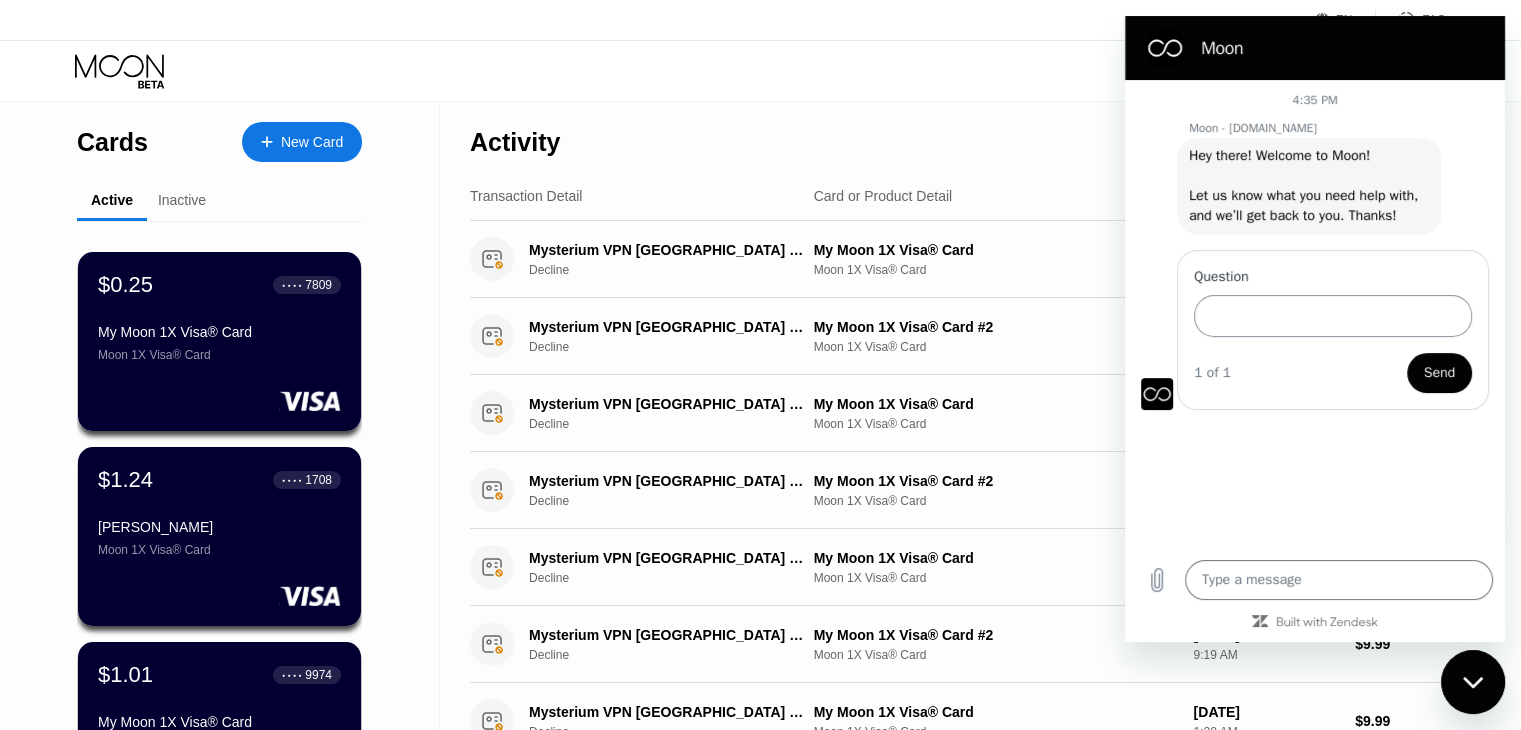 click on "Question" at bounding box center (1333, 316) 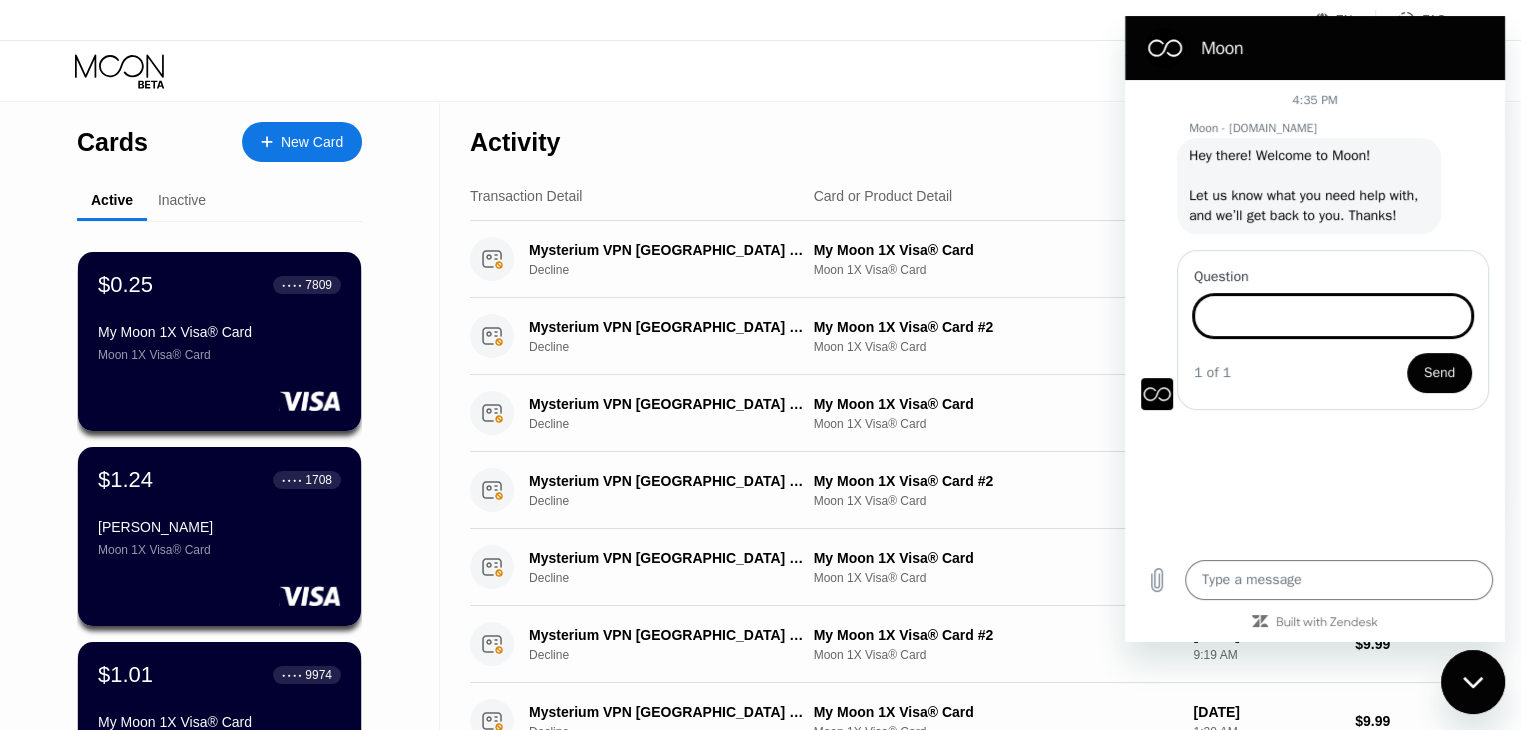 click on "Question" at bounding box center (1333, 316) 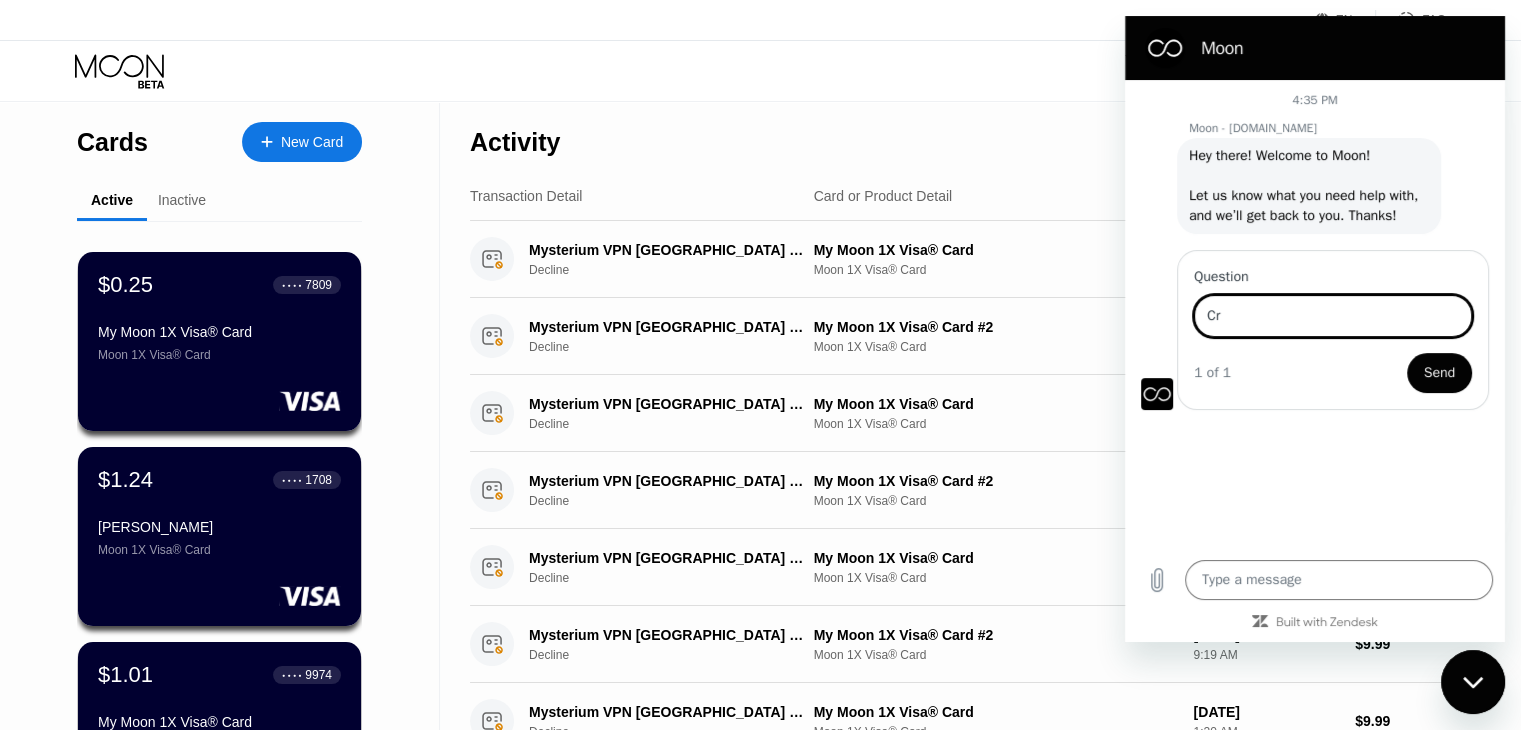 type on "C" 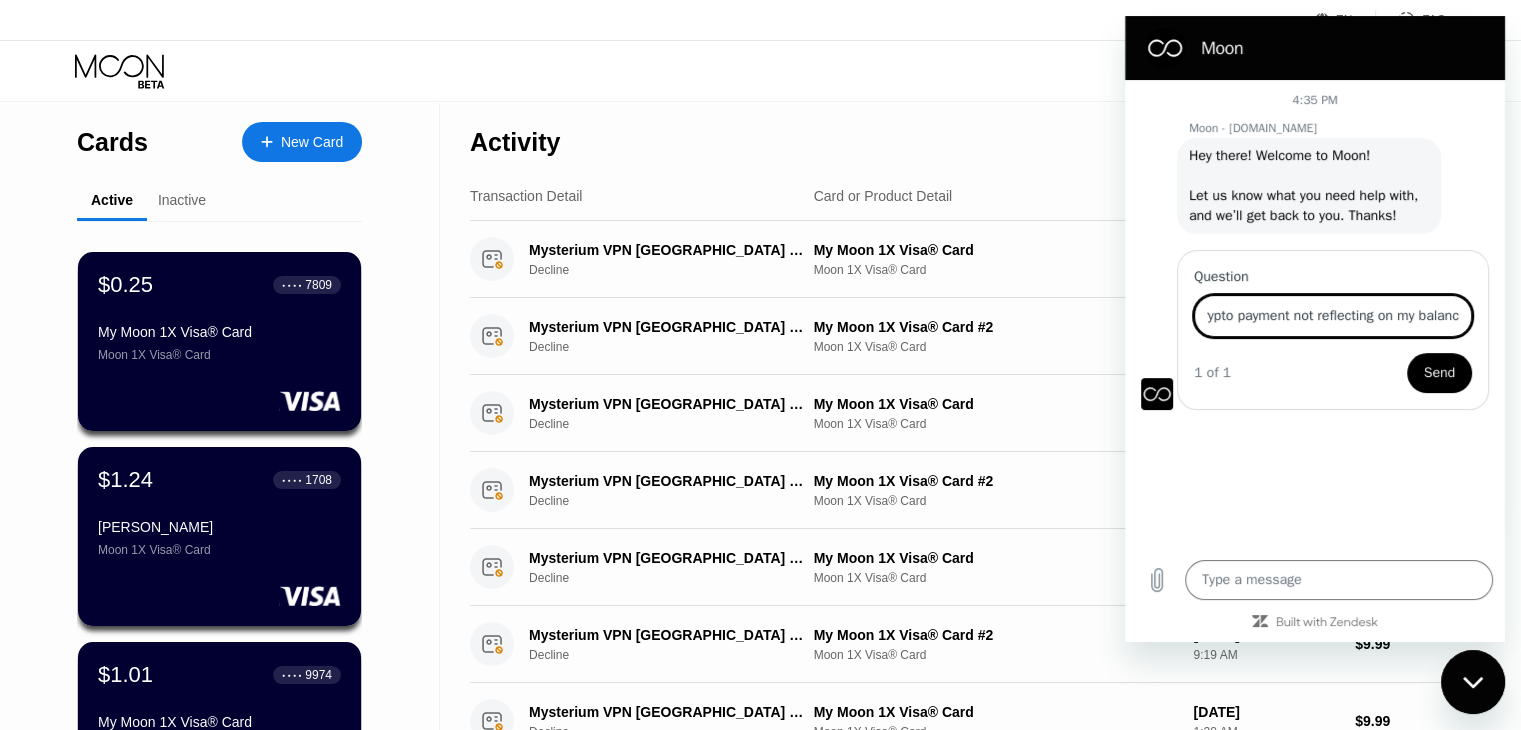 scroll, scrollTop: 0, scrollLeft: 52, axis: horizontal 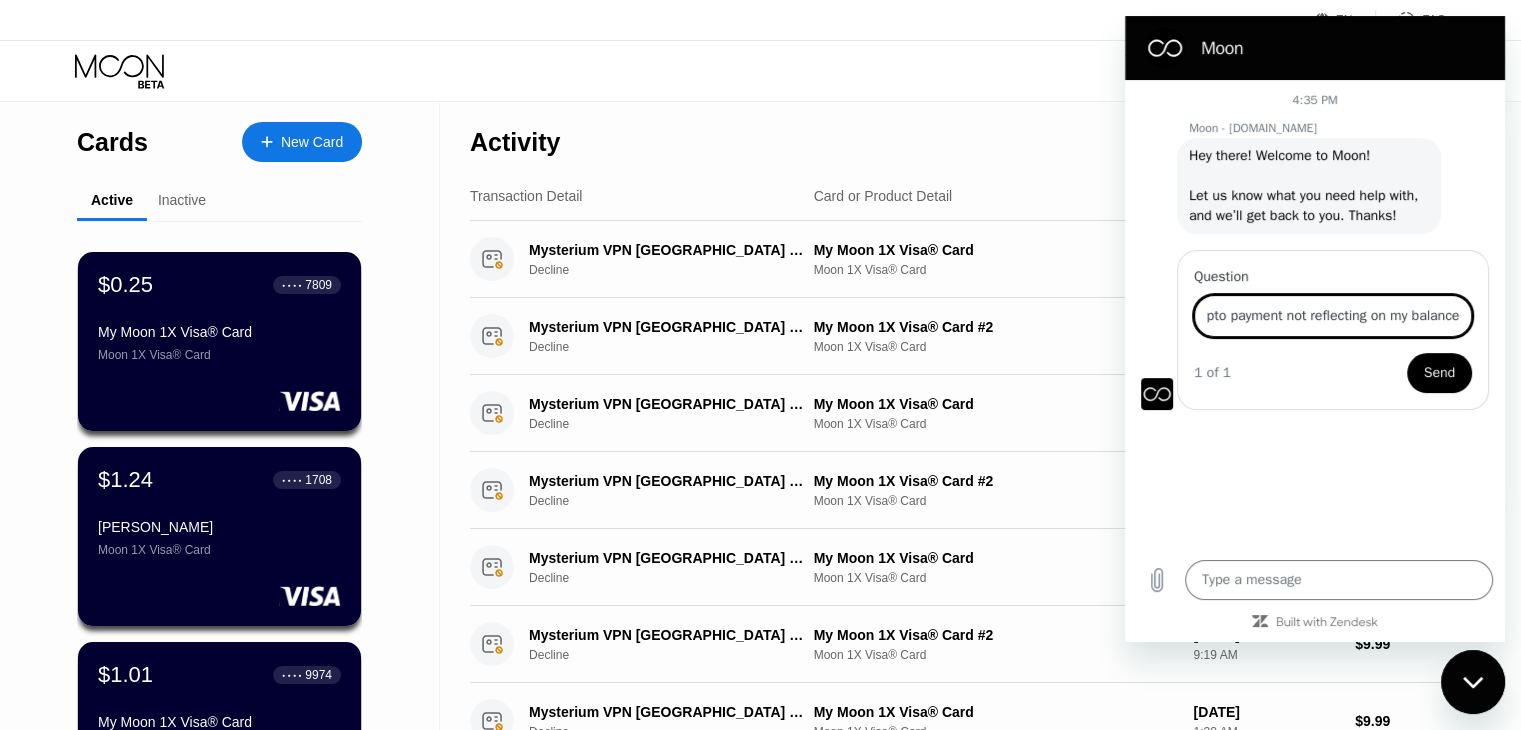 type on "My crypto payment not reflecting on my balance" 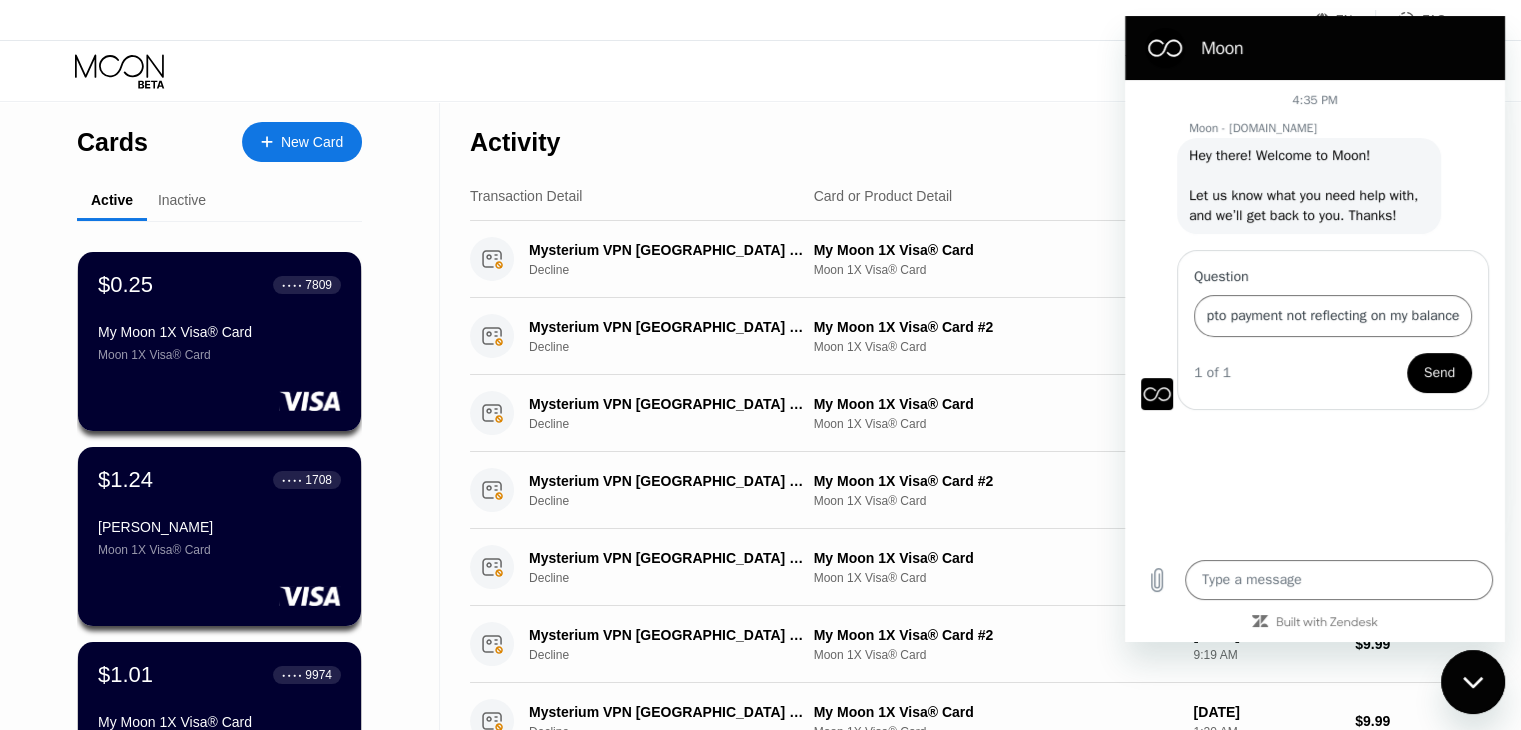 scroll, scrollTop: 0, scrollLeft: 0, axis: both 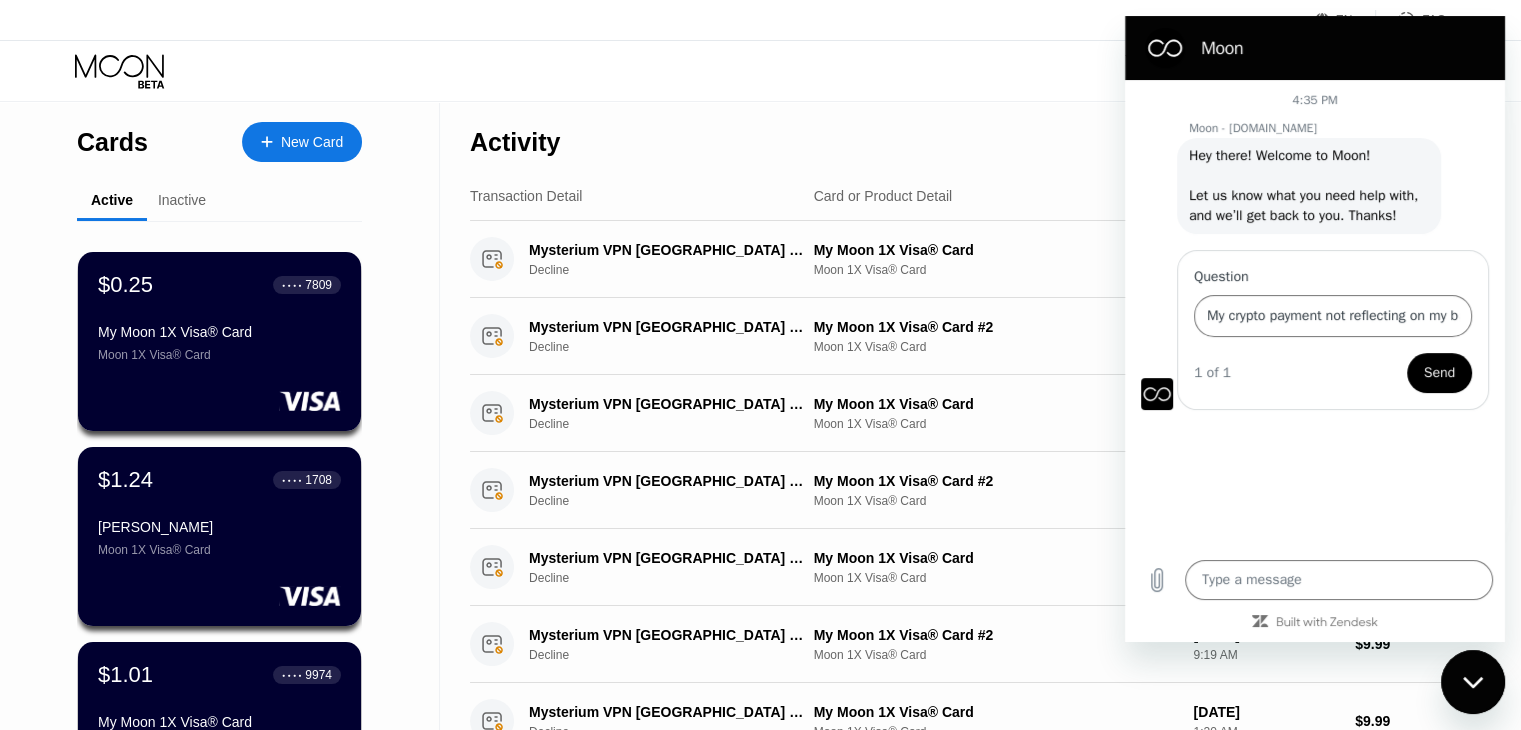 click on "Send" at bounding box center [1439, 373] 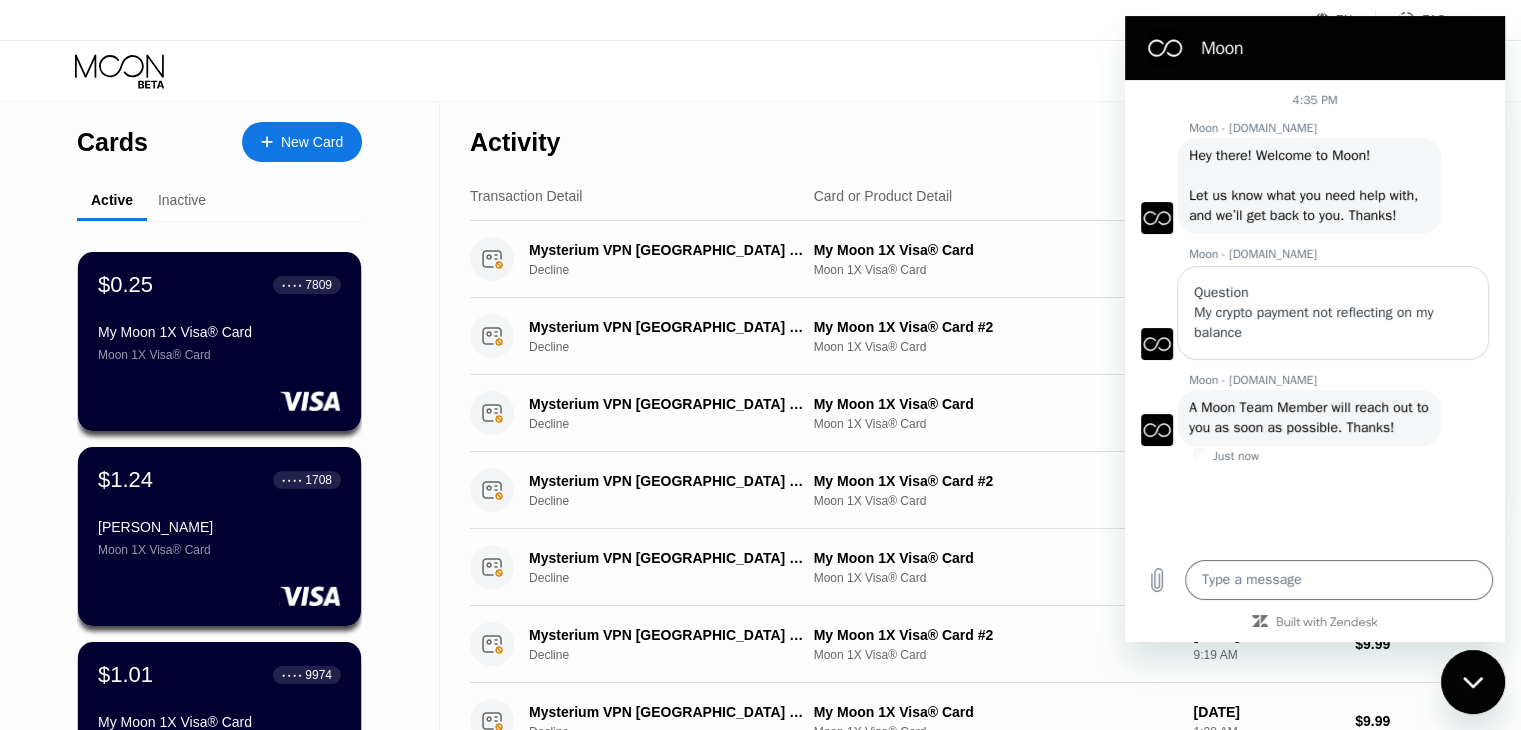 click on "4:35 PM Moon - paywithmoon.com Moon - paywithmoon.com says:  Hey there! Welcome to Moon!
Let us know what you need help with, and we’ll get back to you. Thanks!  Moon - paywithmoon.com Question My crypto payment not reflecting on my balance Moon - paywithmoon.com Moon - paywithmoon.com says:  A Moon Team Member will reach out to you as soon as possible. Thanks! Just now" at bounding box center (1315, 314) 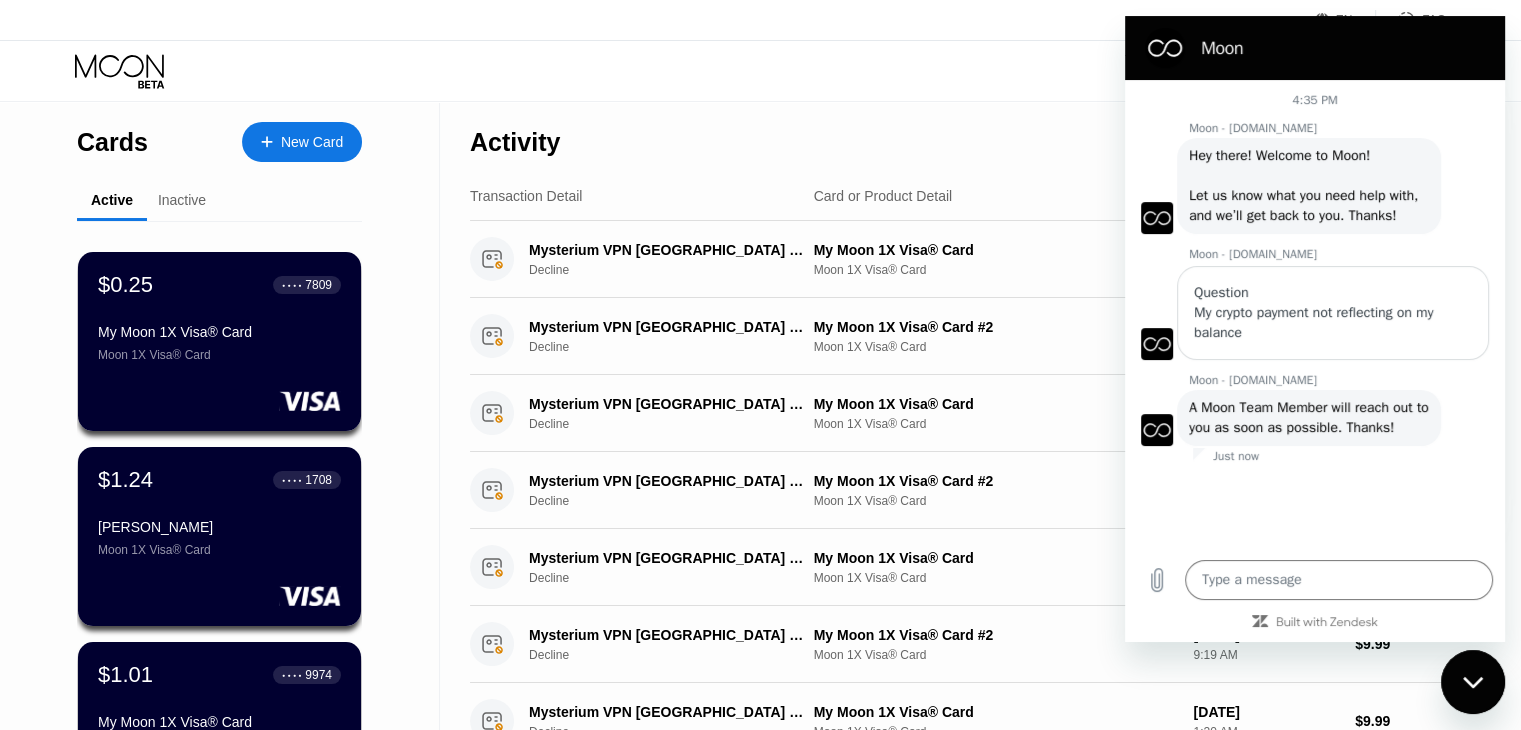 click on "Activity Export" at bounding box center [958, 137] 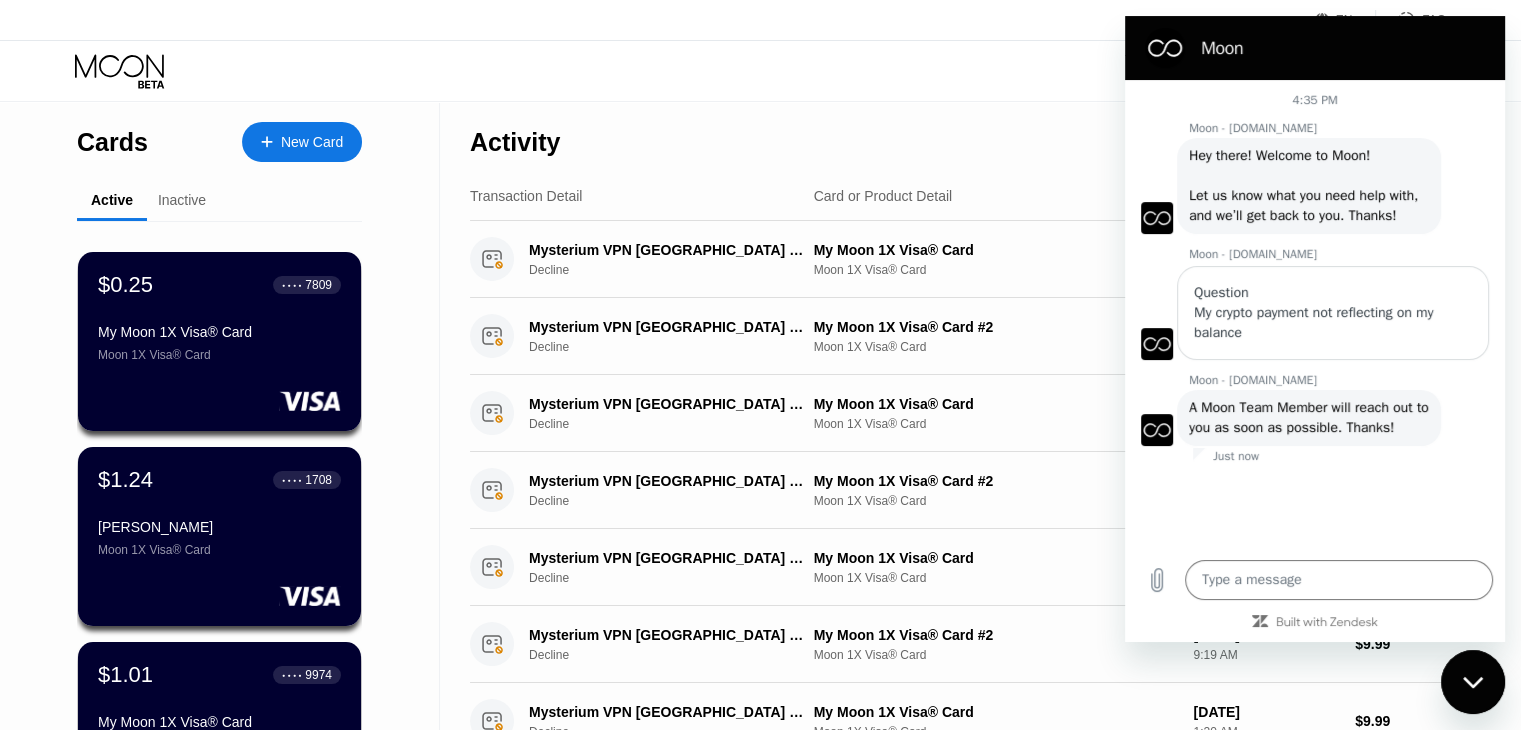 click on "Visa Monthly Spend Limit $0.00 / $4,000.00 $2.09 Moon Credit freedomfrank940@gmail.com  Home Settings Support Careers About Us Log out Privacy policy Terms" at bounding box center (760, 71) 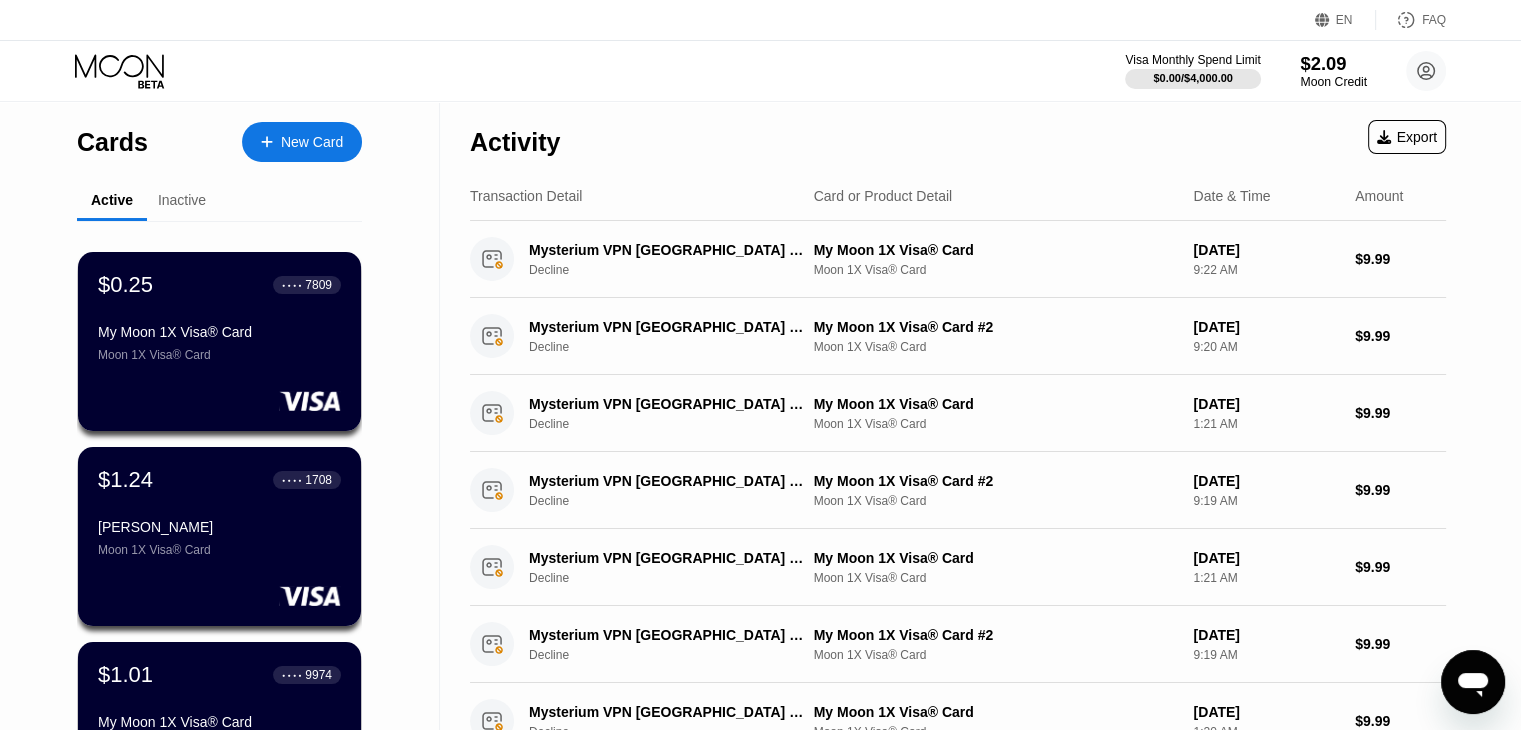 click on "$2.09" at bounding box center (1333, 63) 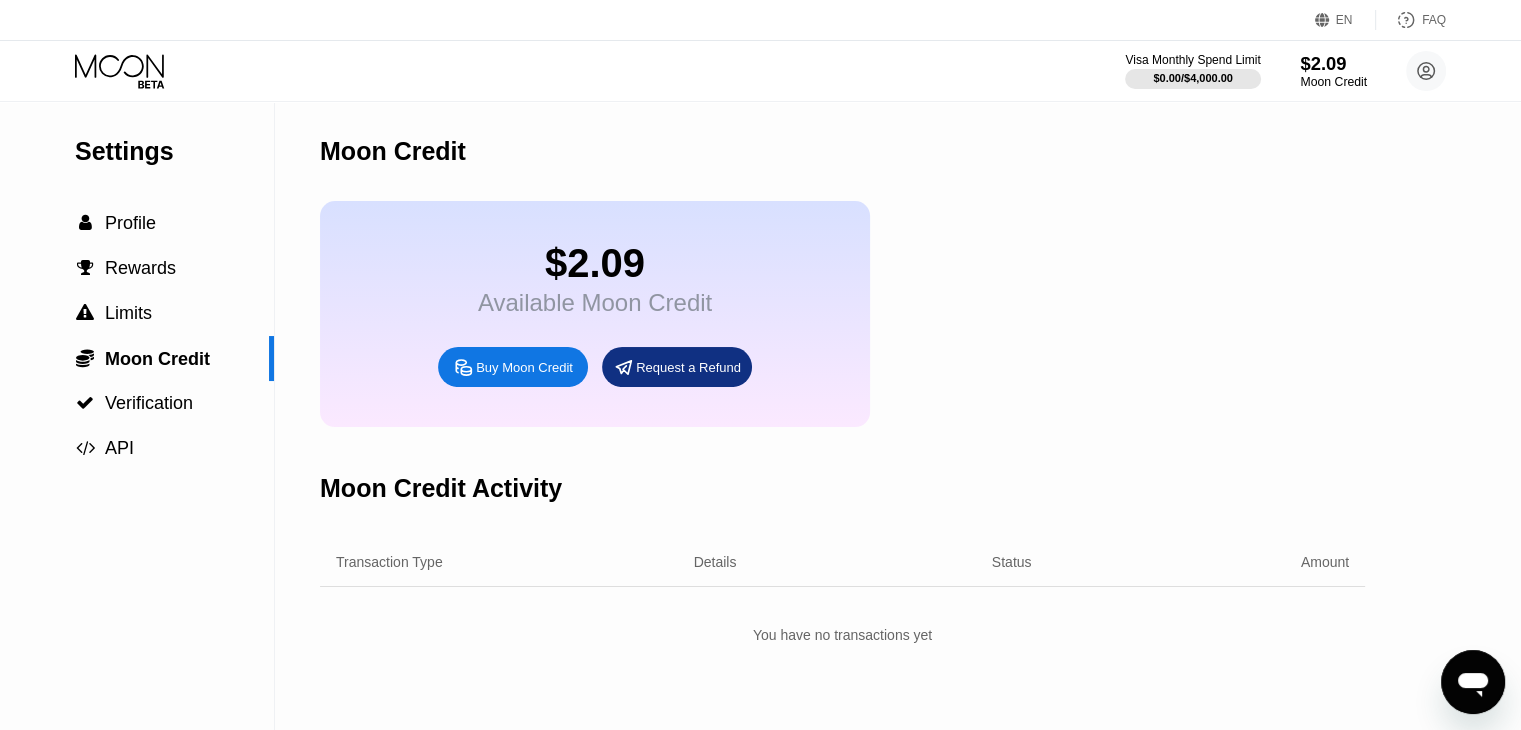 click on "$2.09" at bounding box center (1333, 63) 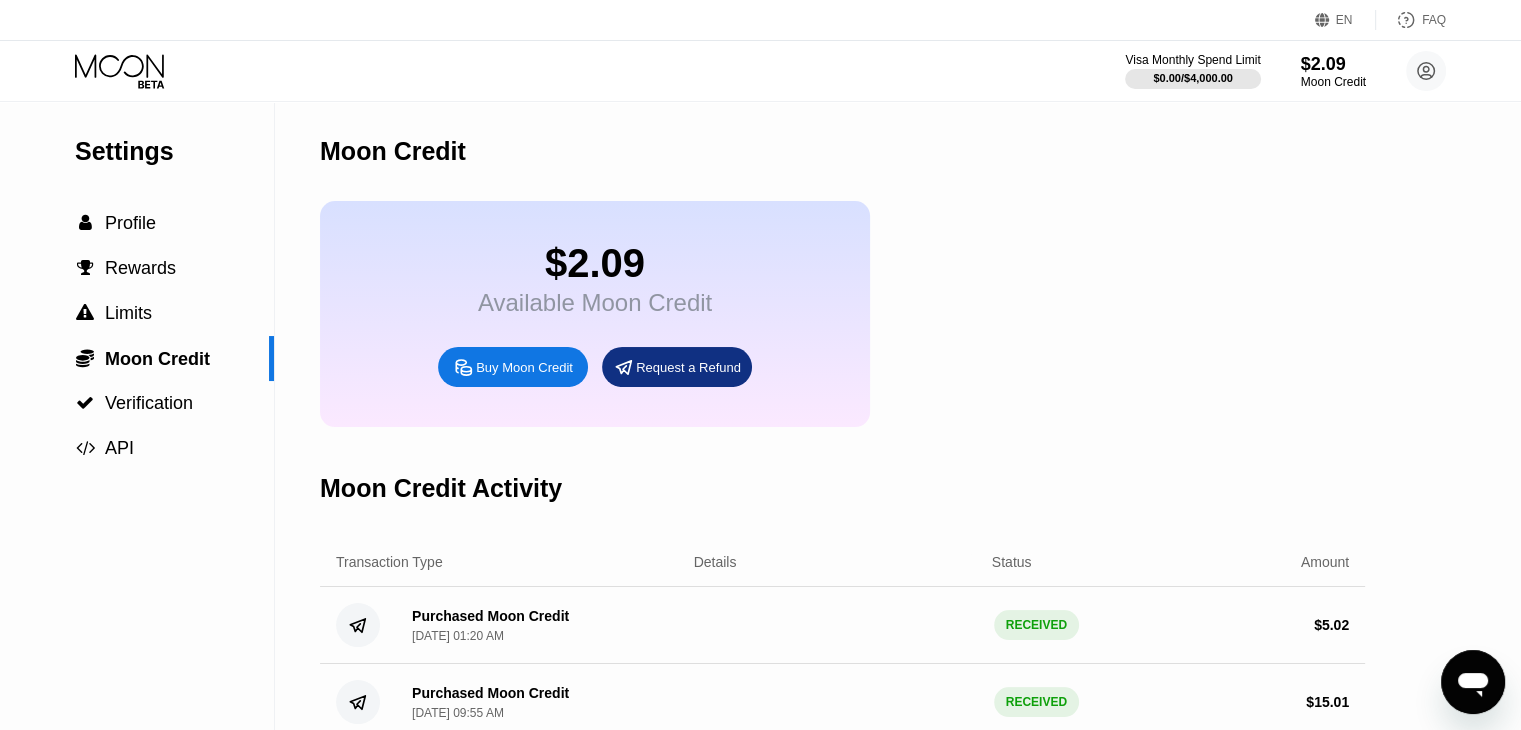 click 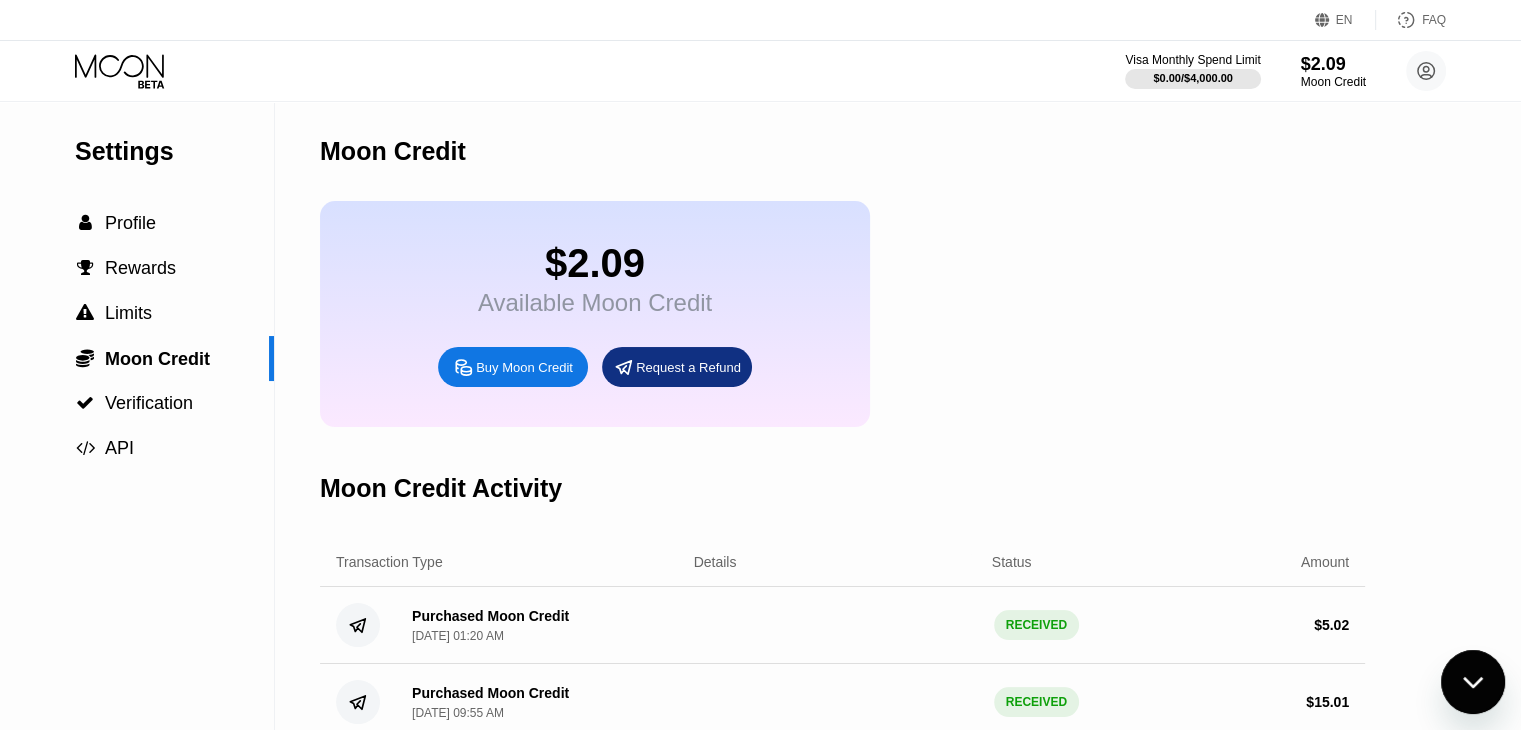 scroll, scrollTop: 0, scrollLeft: 0, axis: both 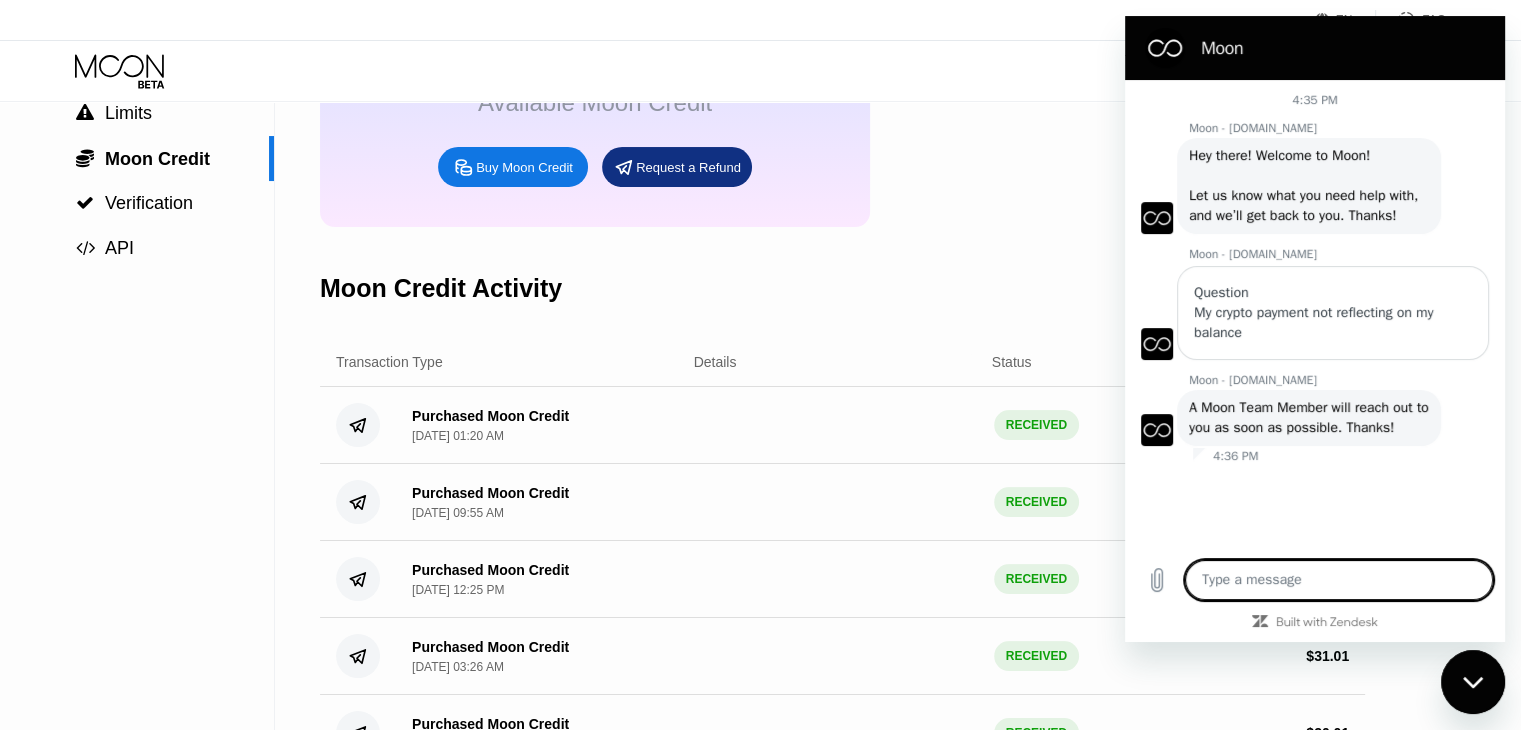click on "$2.09 Available Moon Credit Buy Moon Credit Request a Refund" at bounding box center (842, 114) 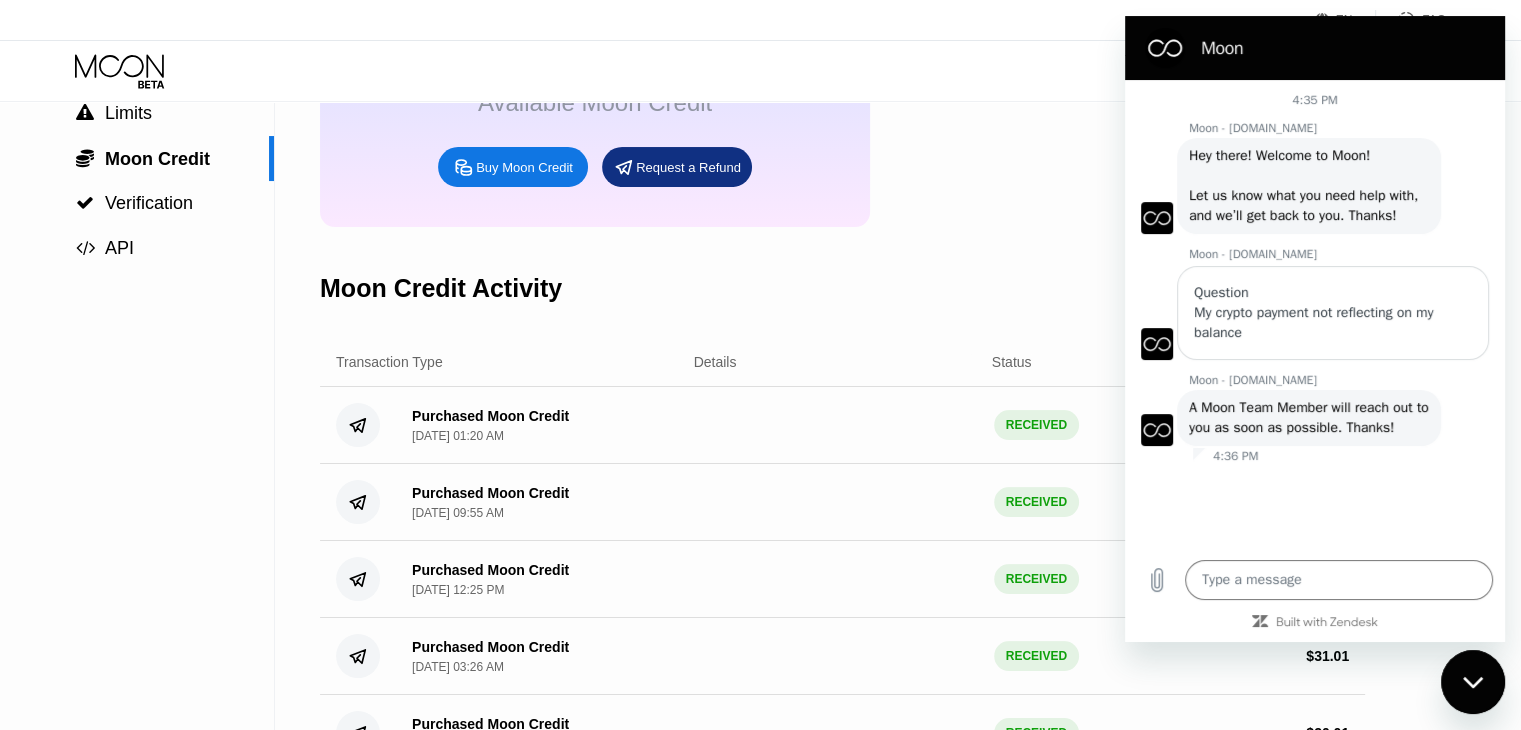 click on "$2.09 Available Moon Credit Buy Moon Credit Request a Refund" at bounding box center [842, 114] 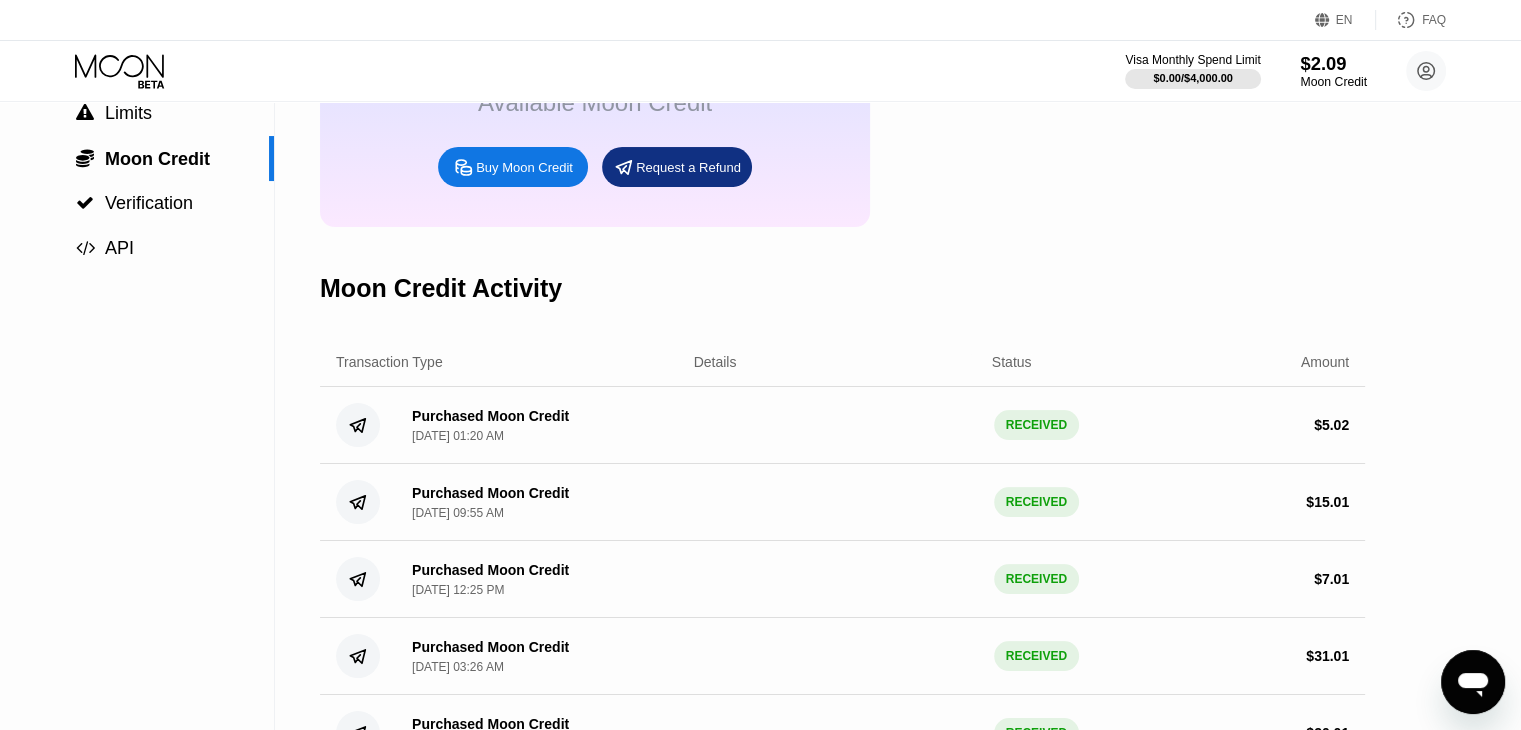 click on "Moon Credit" at bounding box center (1333, 82) 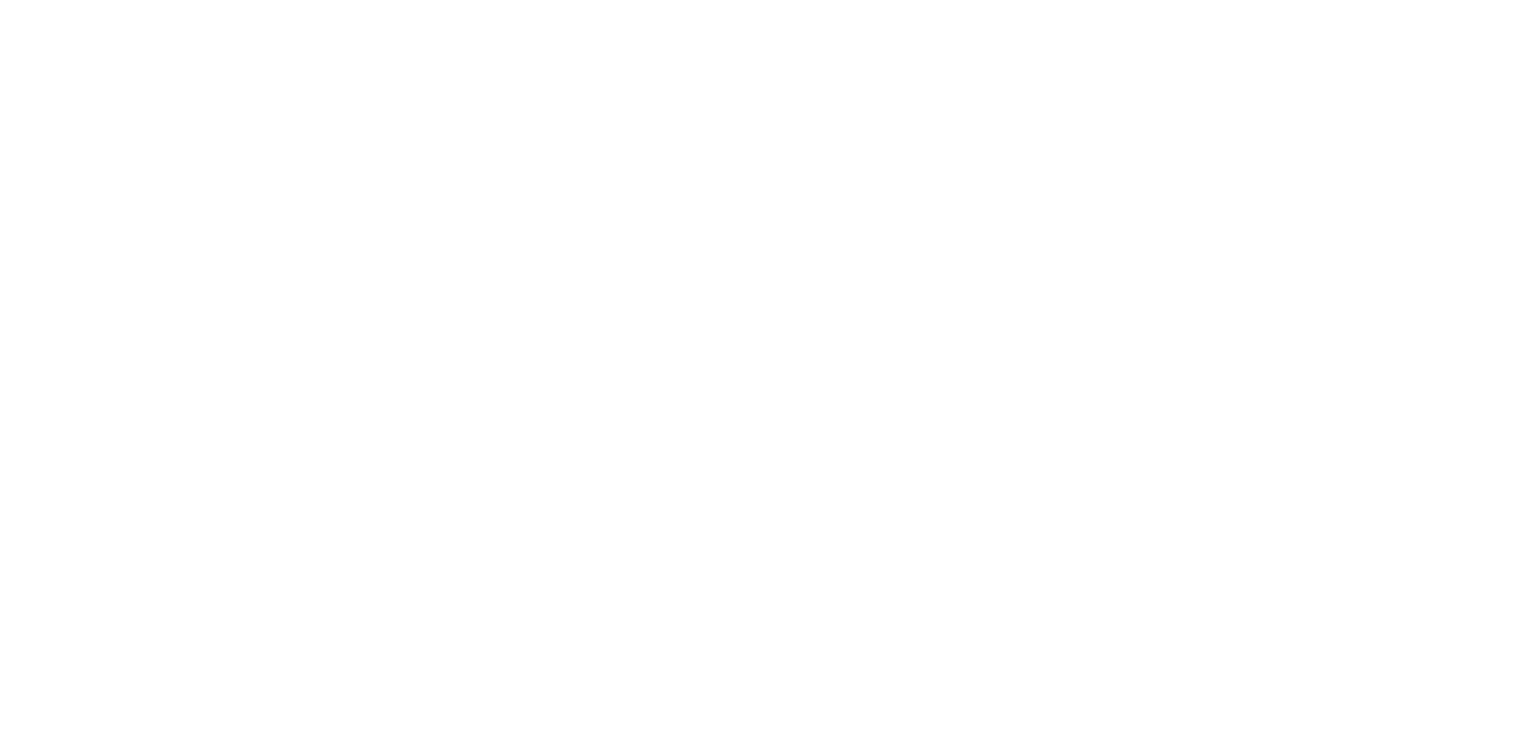 scroll, scrollTop: 0, scrollLeft: 0, axis: both 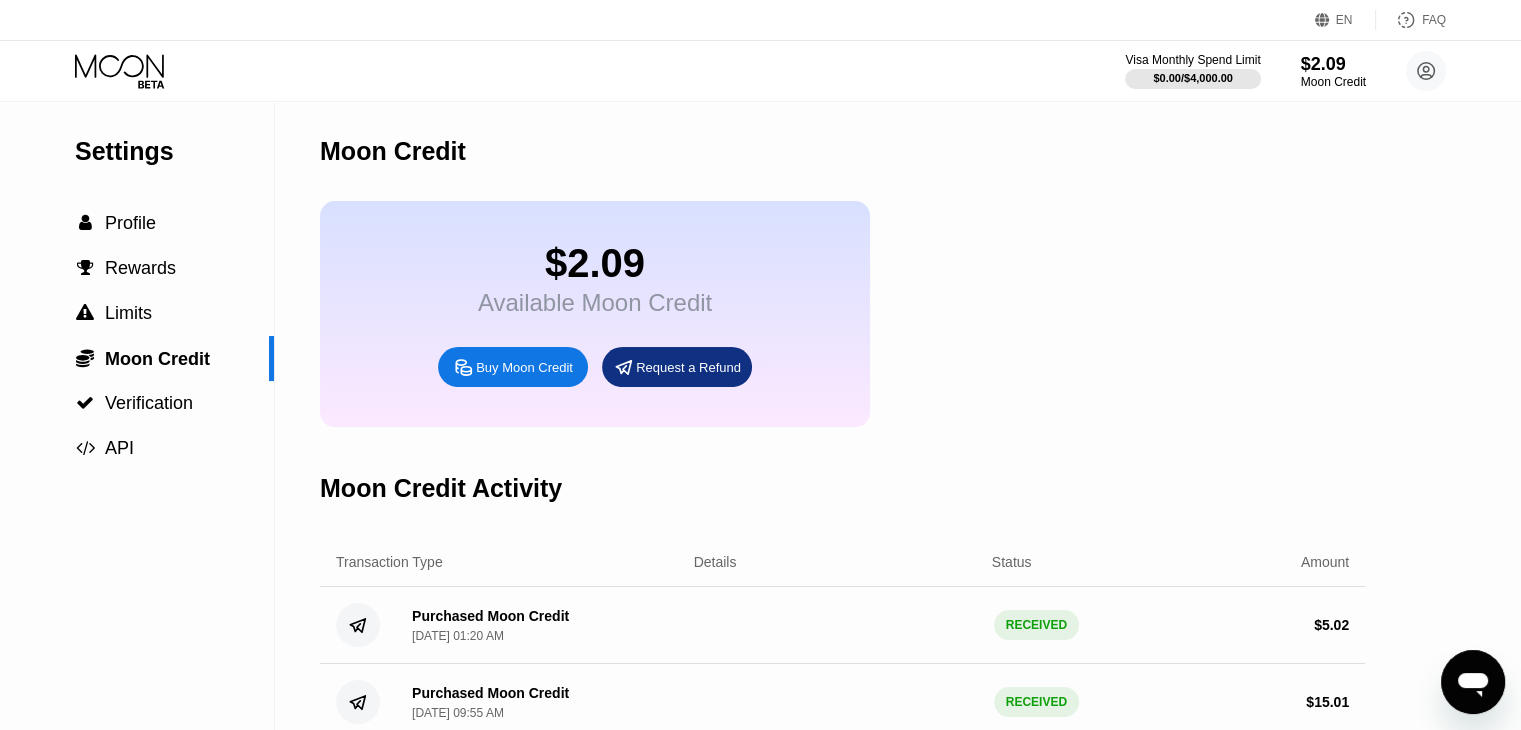 click on "EN" at bounding box center (1325, 20) 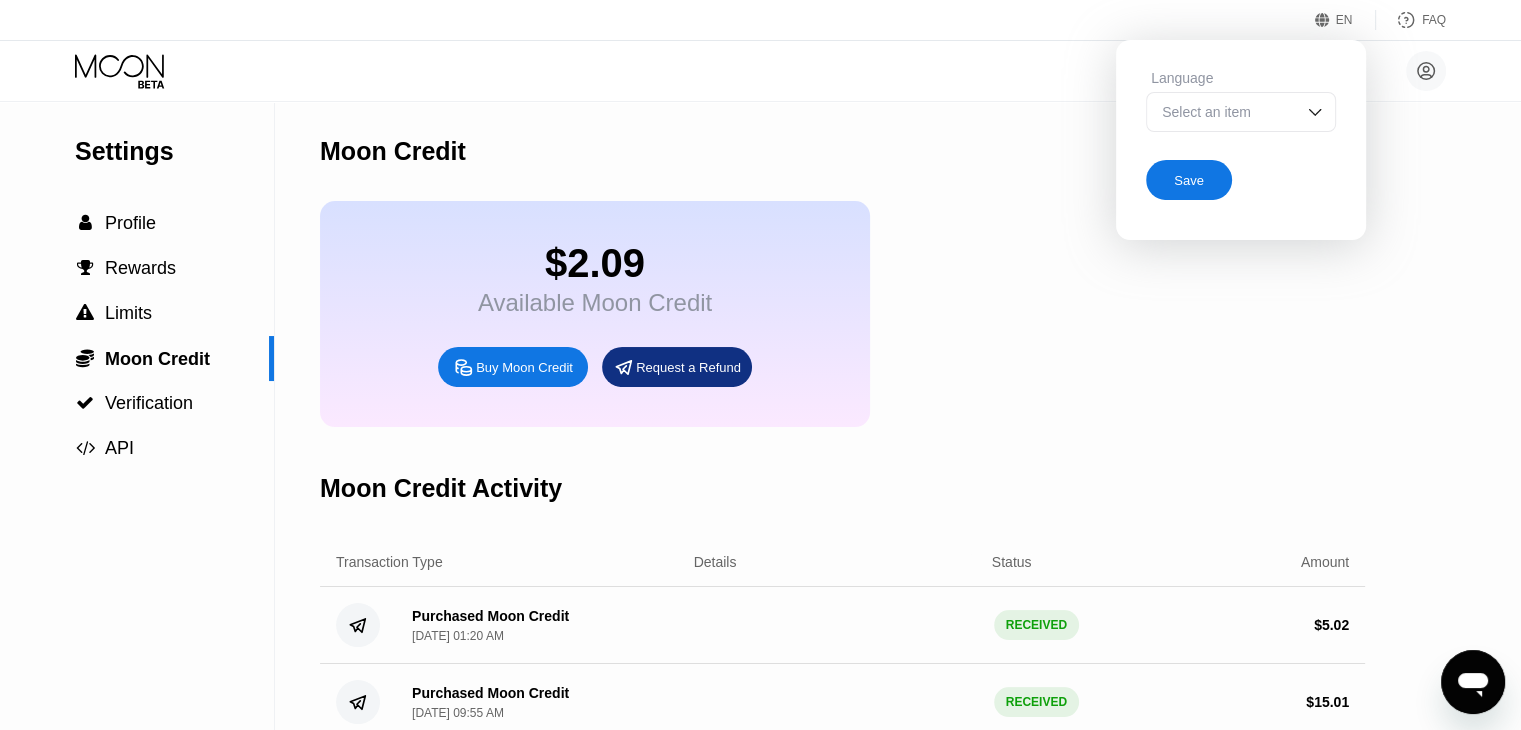 click at bounding box center [1315, 112] 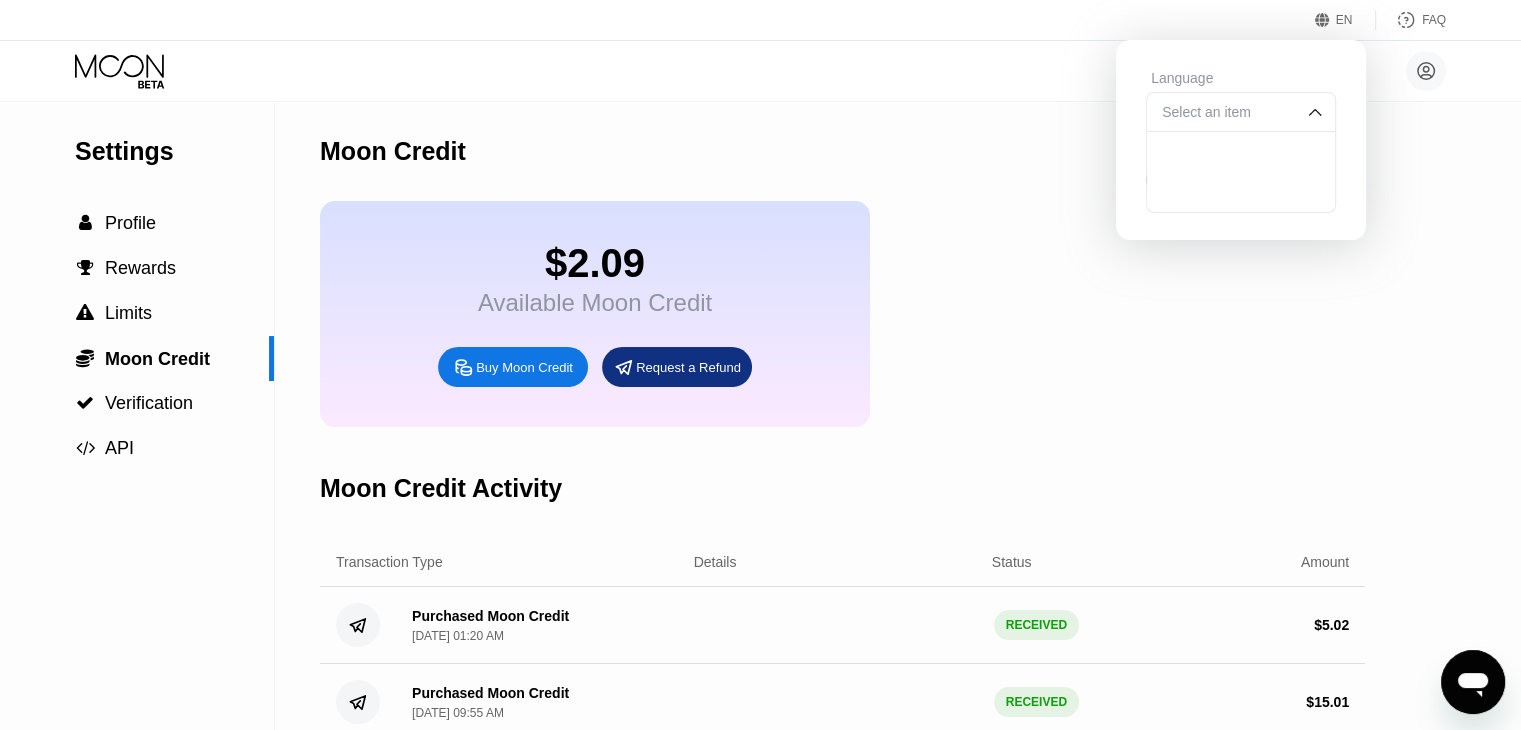 click at bounding box center (1315, 112) 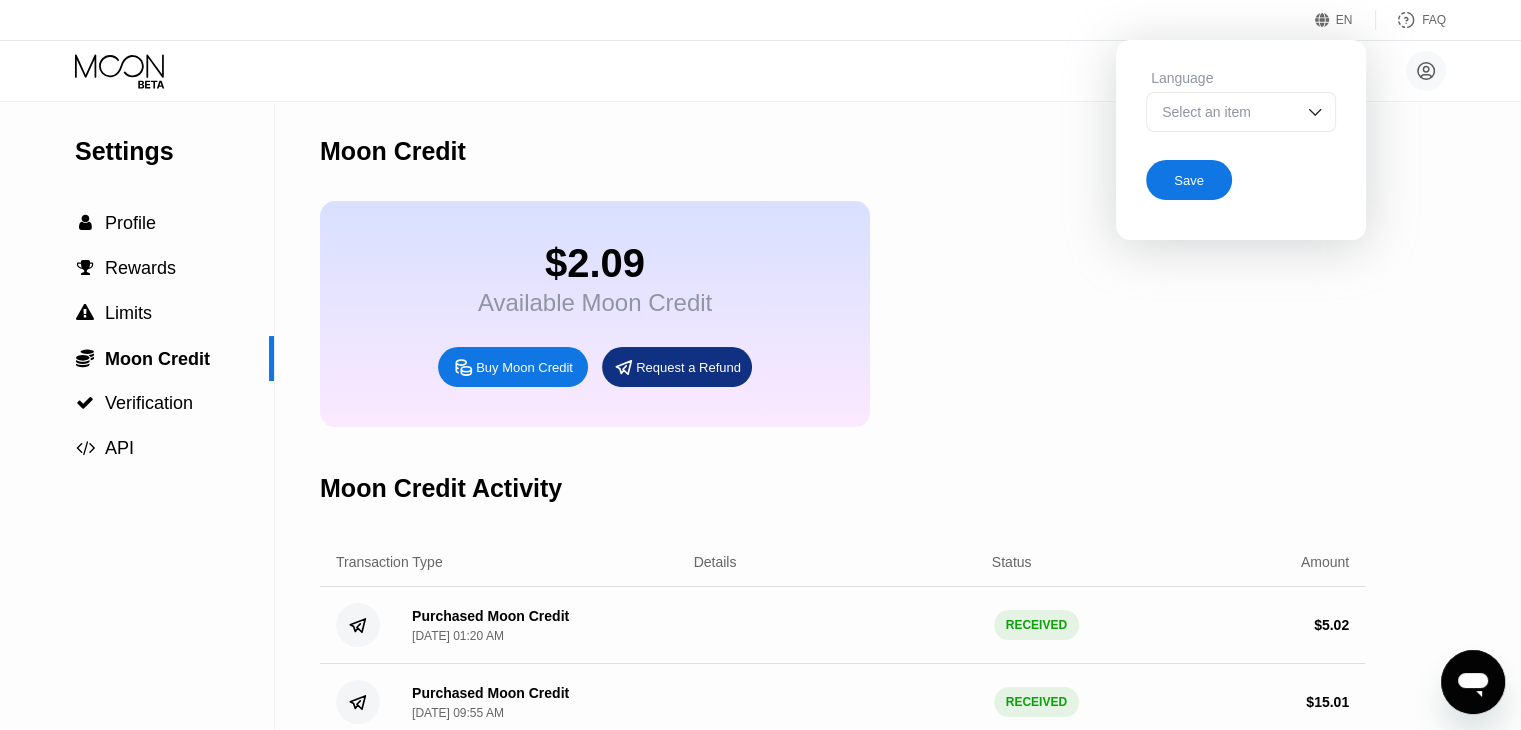 click on "EN Language Select an item Save FAQ" at bounding box center (760, 20) 